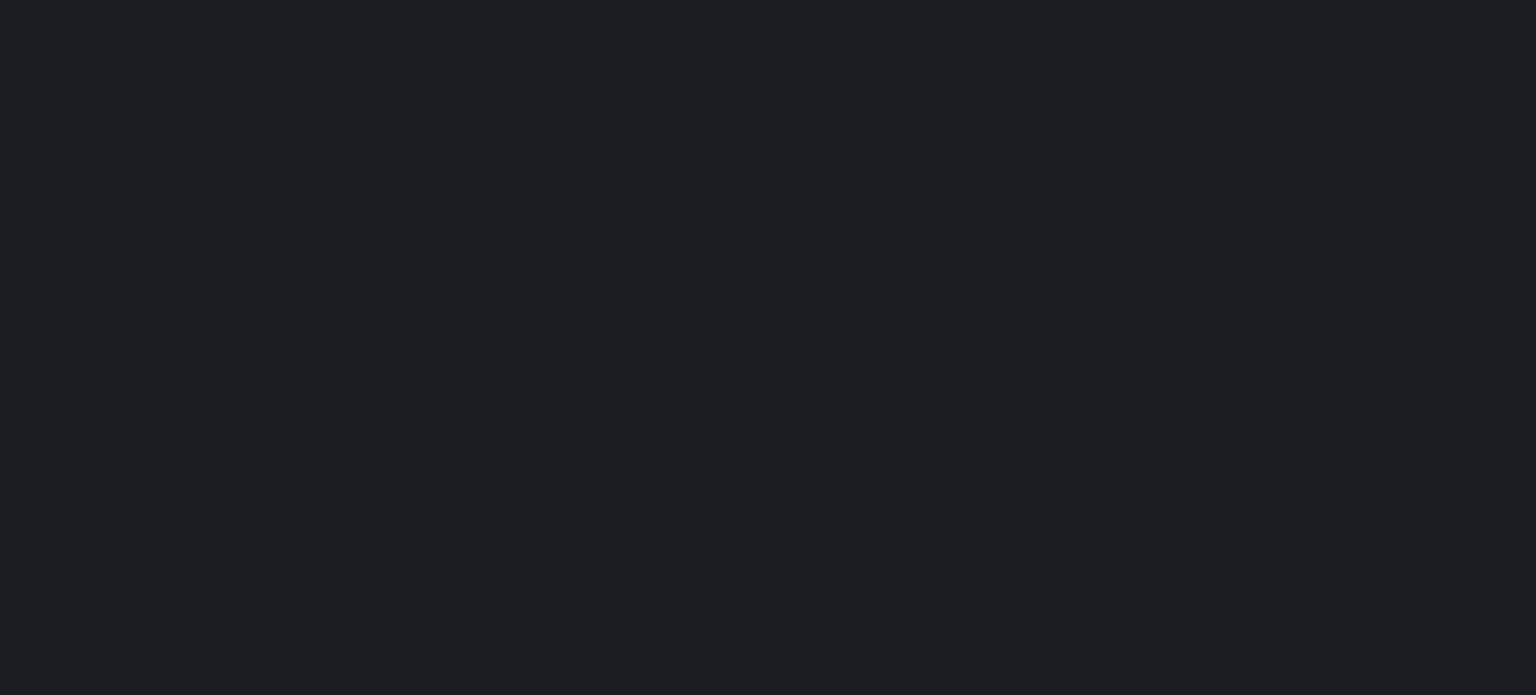 scroll, scrollTop: 0, scrollLeft: 0, axis: both 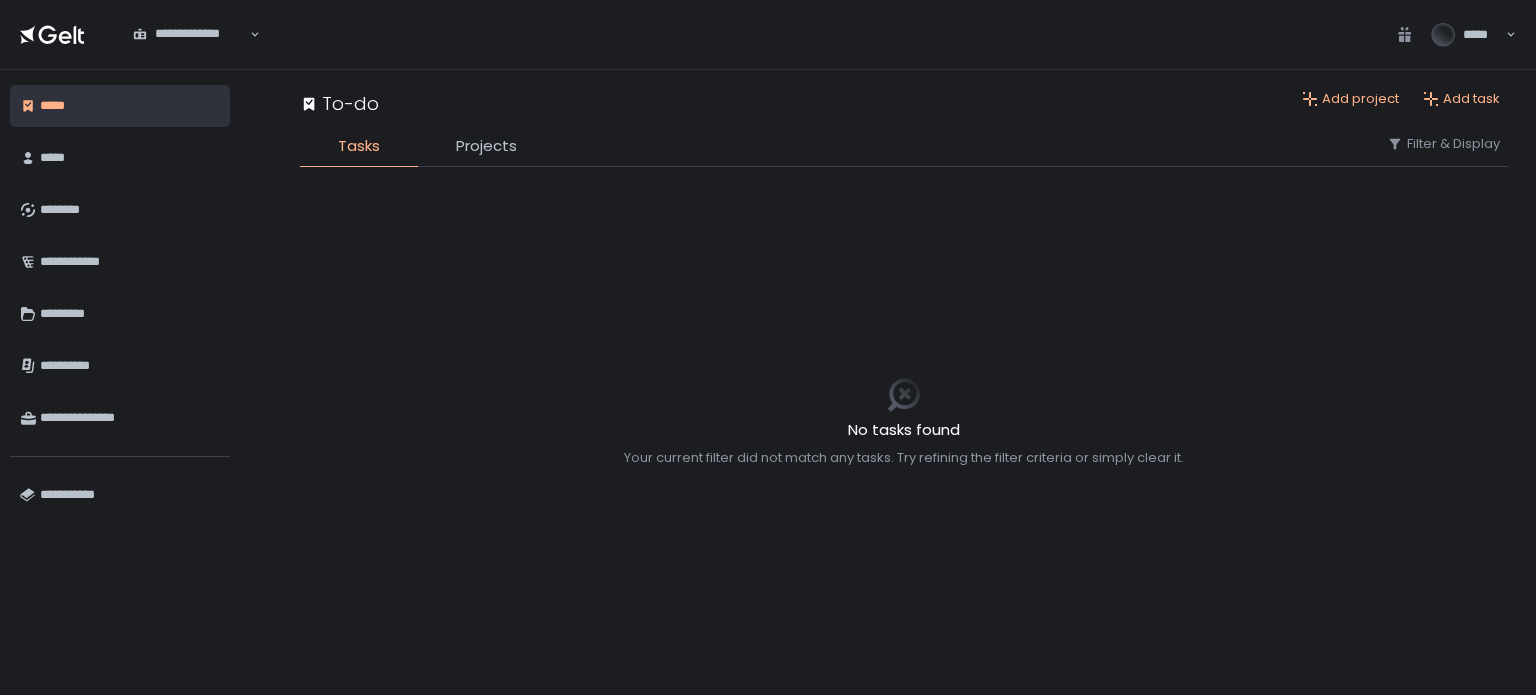 click on "No tasks found Your current filter did not match any tasks. Try refining the filter criteria or simply clear it." 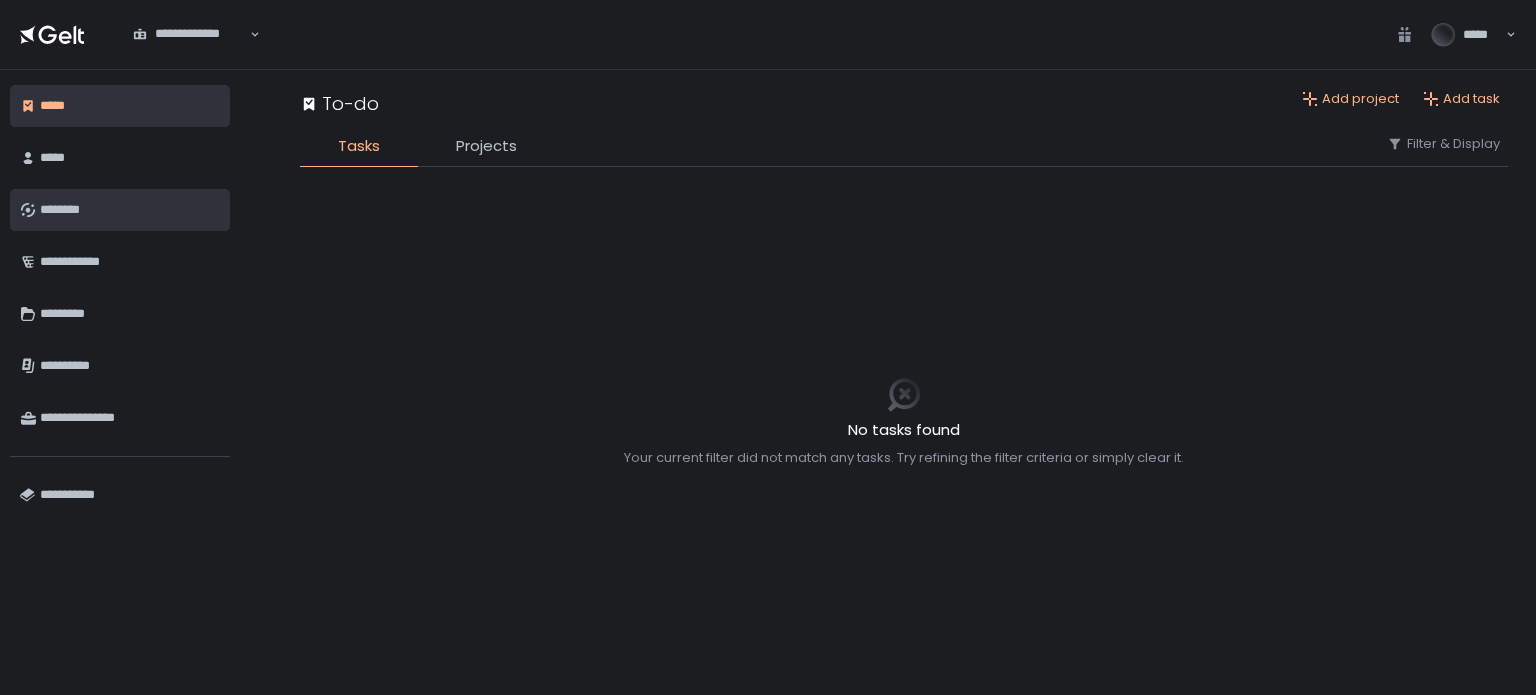 click on "********" at bounding box center (130, 210) 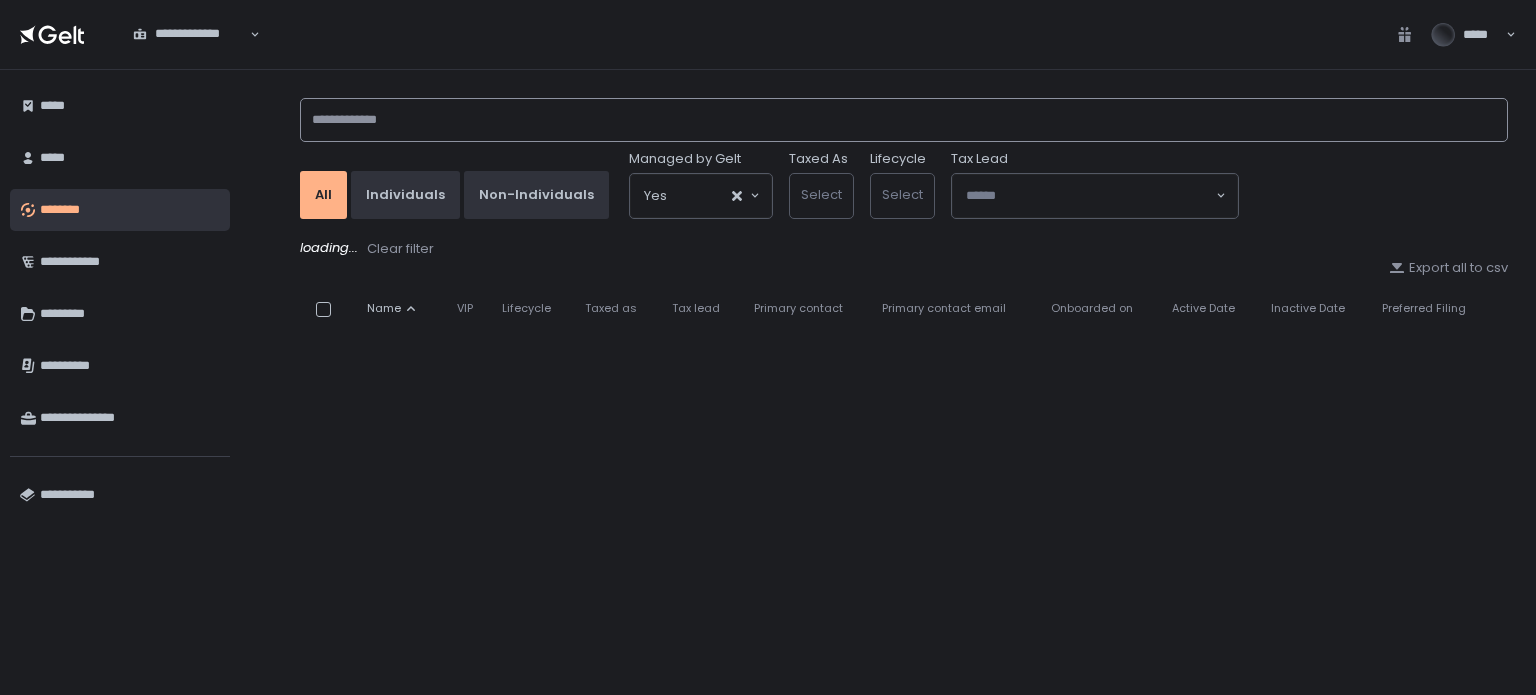 click 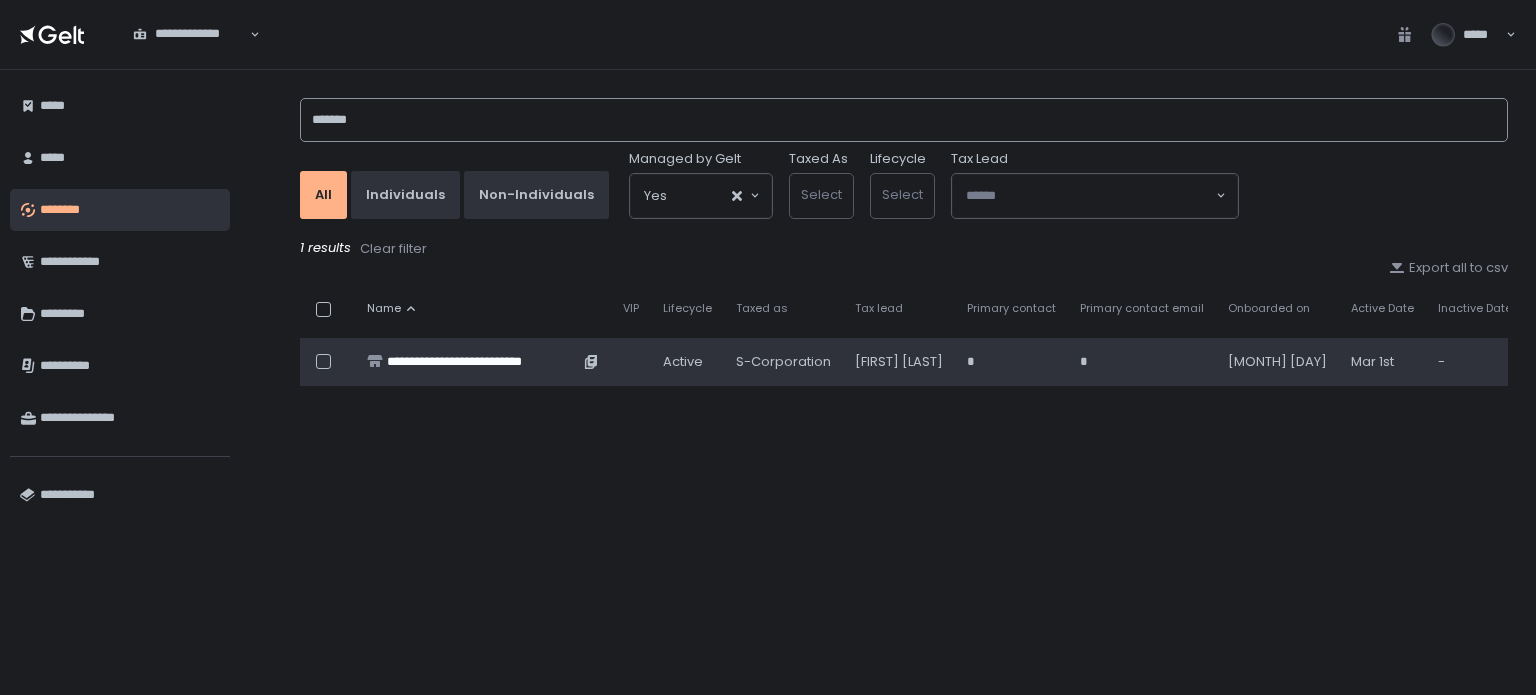 type on "*******" 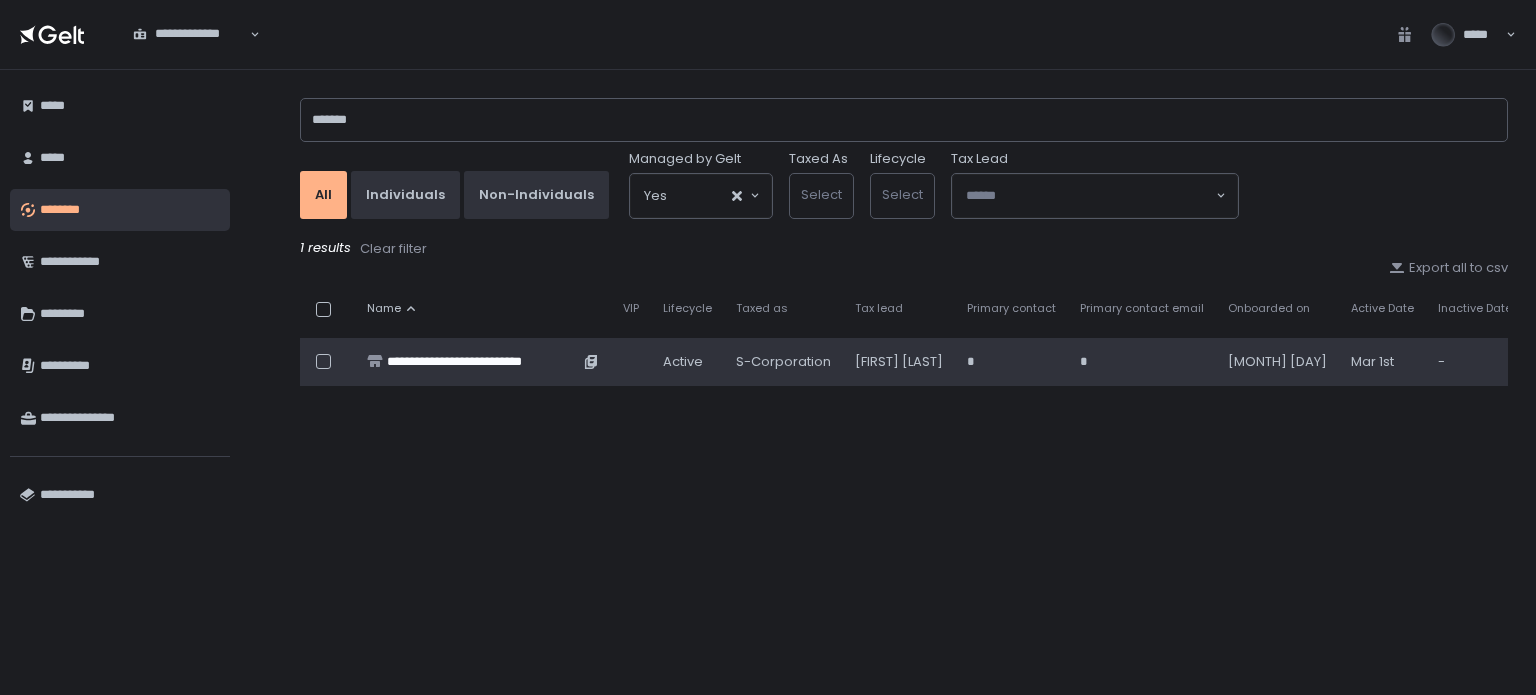 click on "**********" at bounding box center (483, 362) 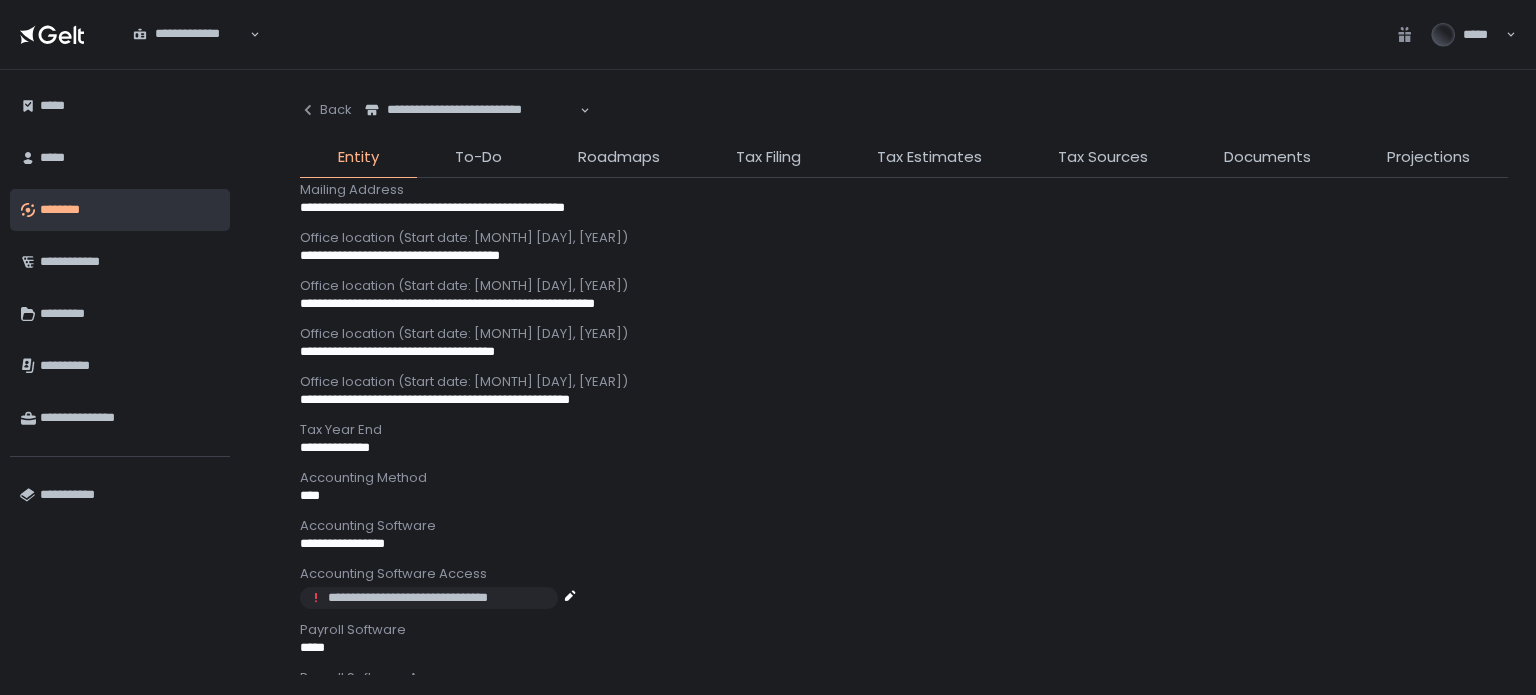 scroll, scrollTop: 500, scrollLeft: 0, axis: vertical 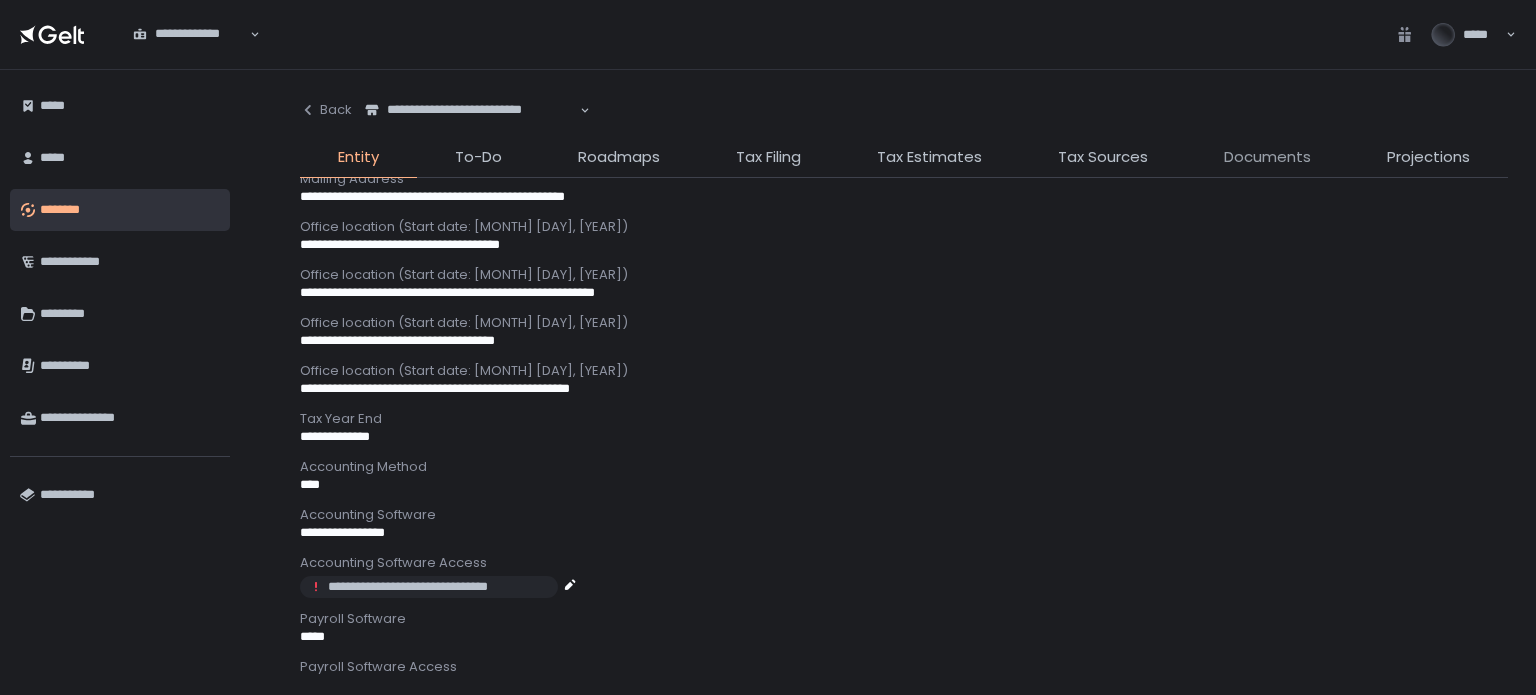 click on "Documents" at bounding box center [1267, 157] 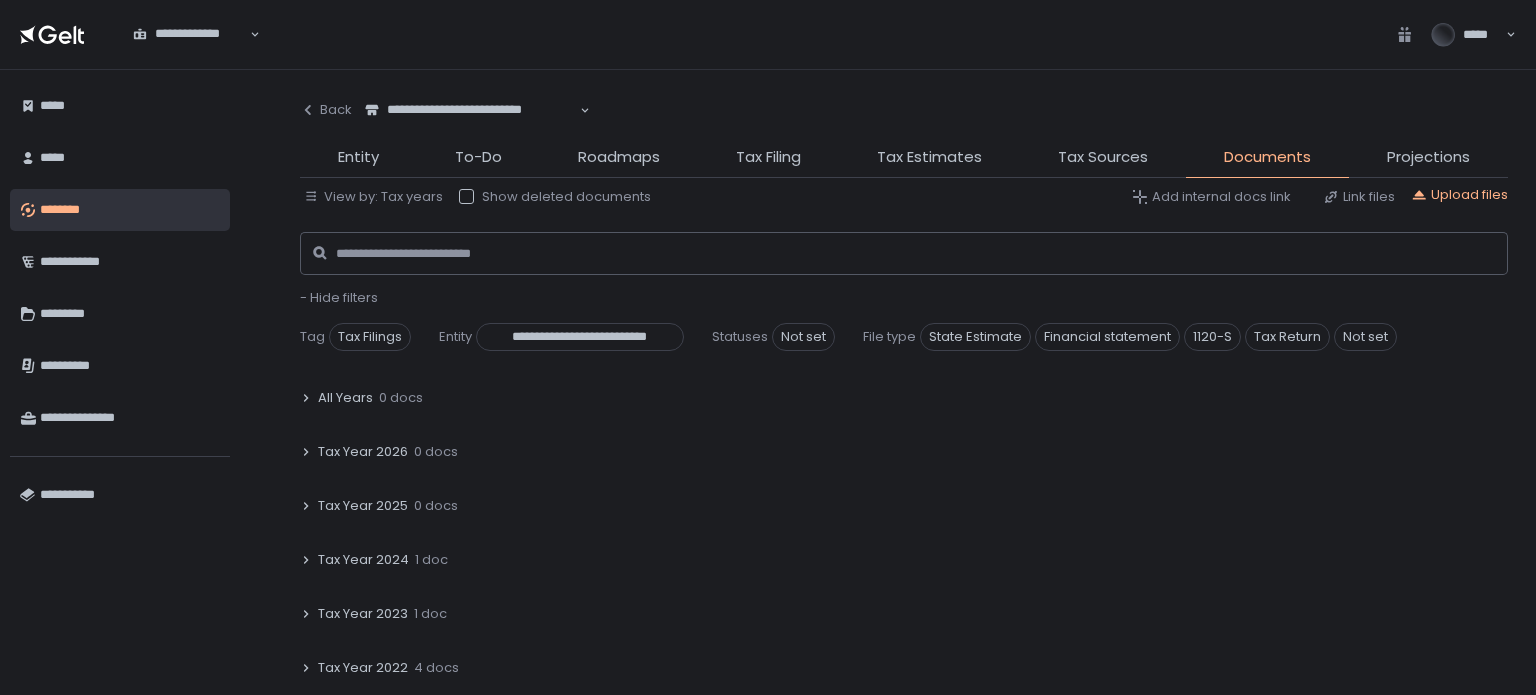 click on "- Hide filters" 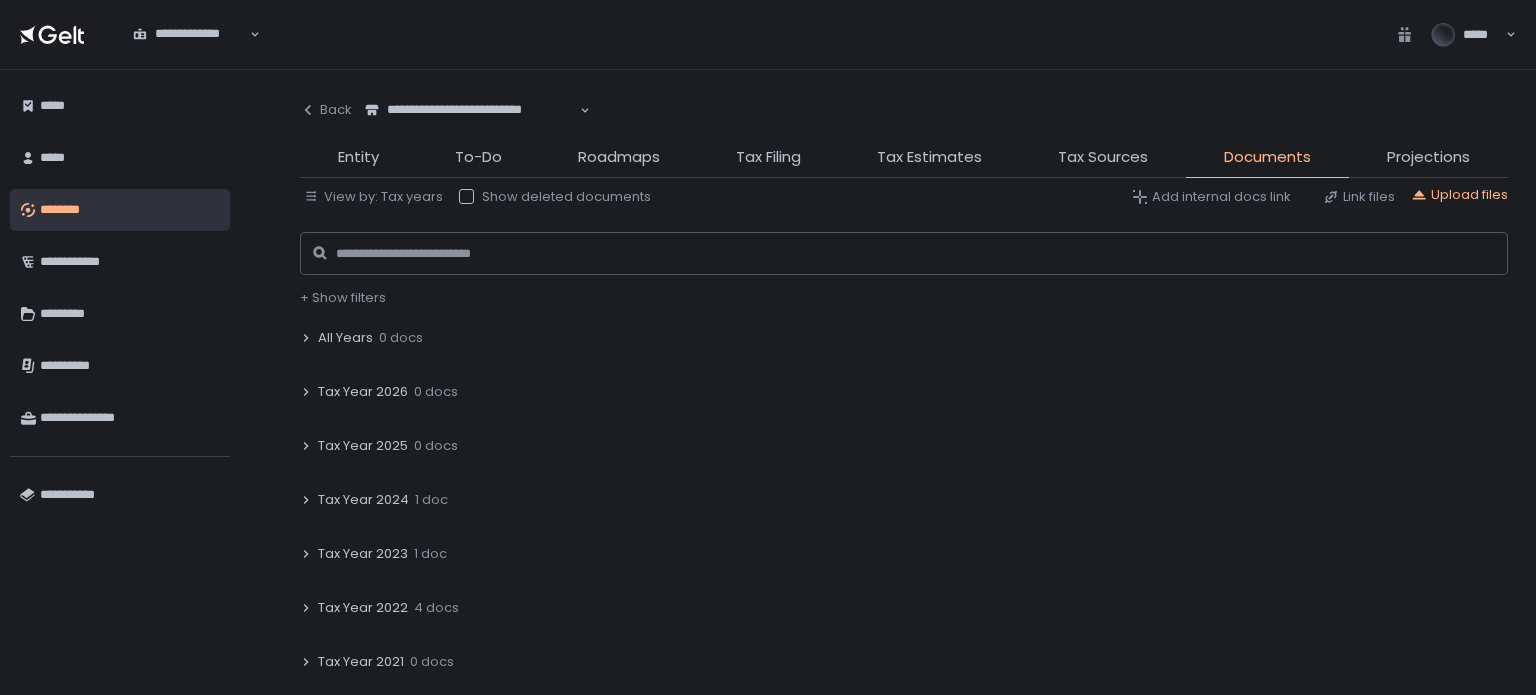 click on "Tax Year 2024" 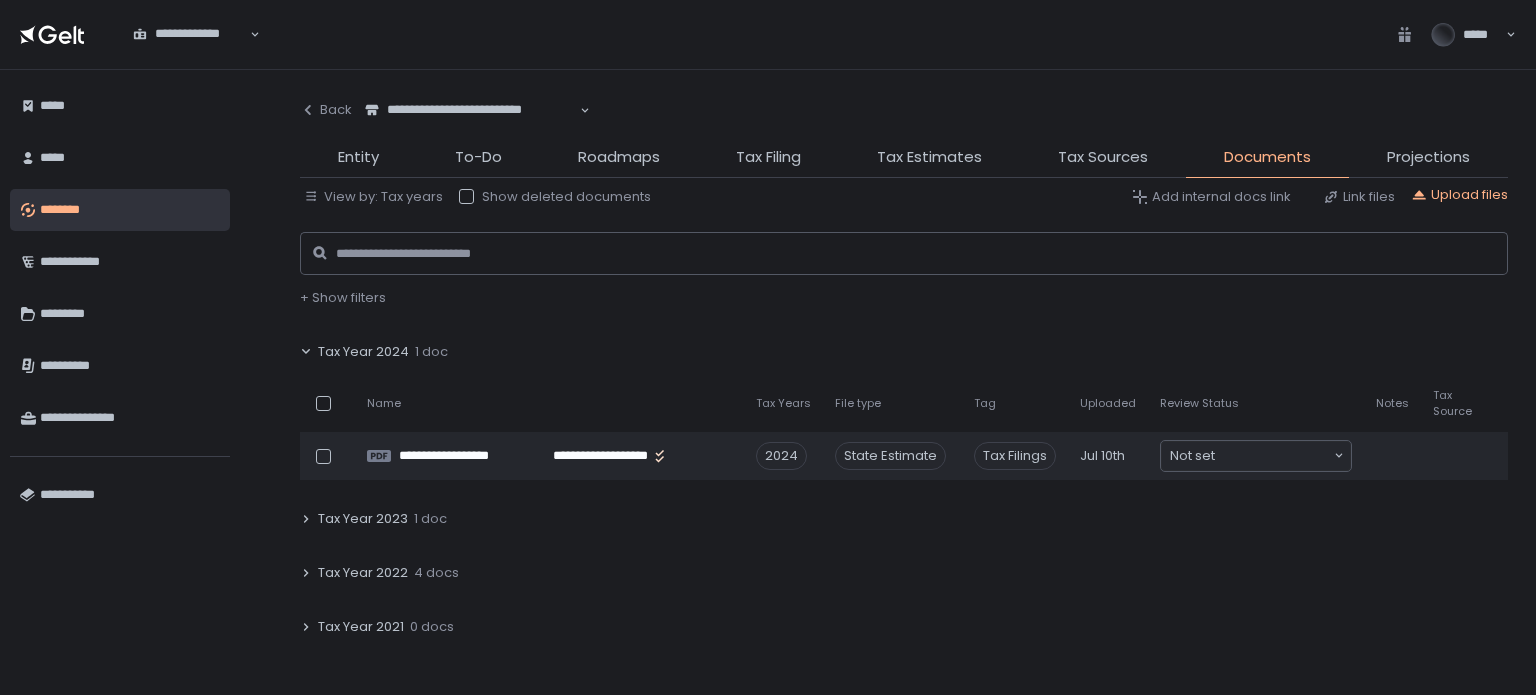 scroll, scrollTop: 200, scrollLeft: 0, axis: vertical 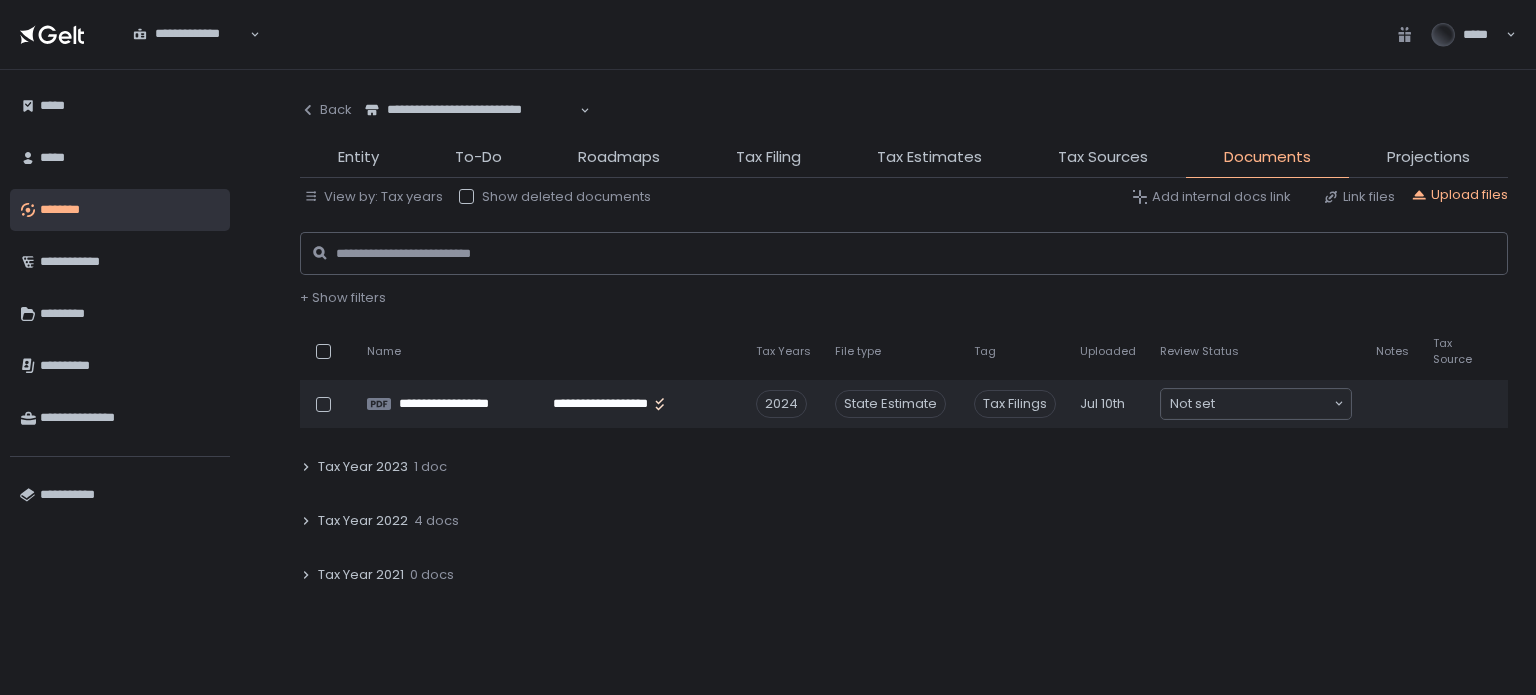 click on "1 doc" 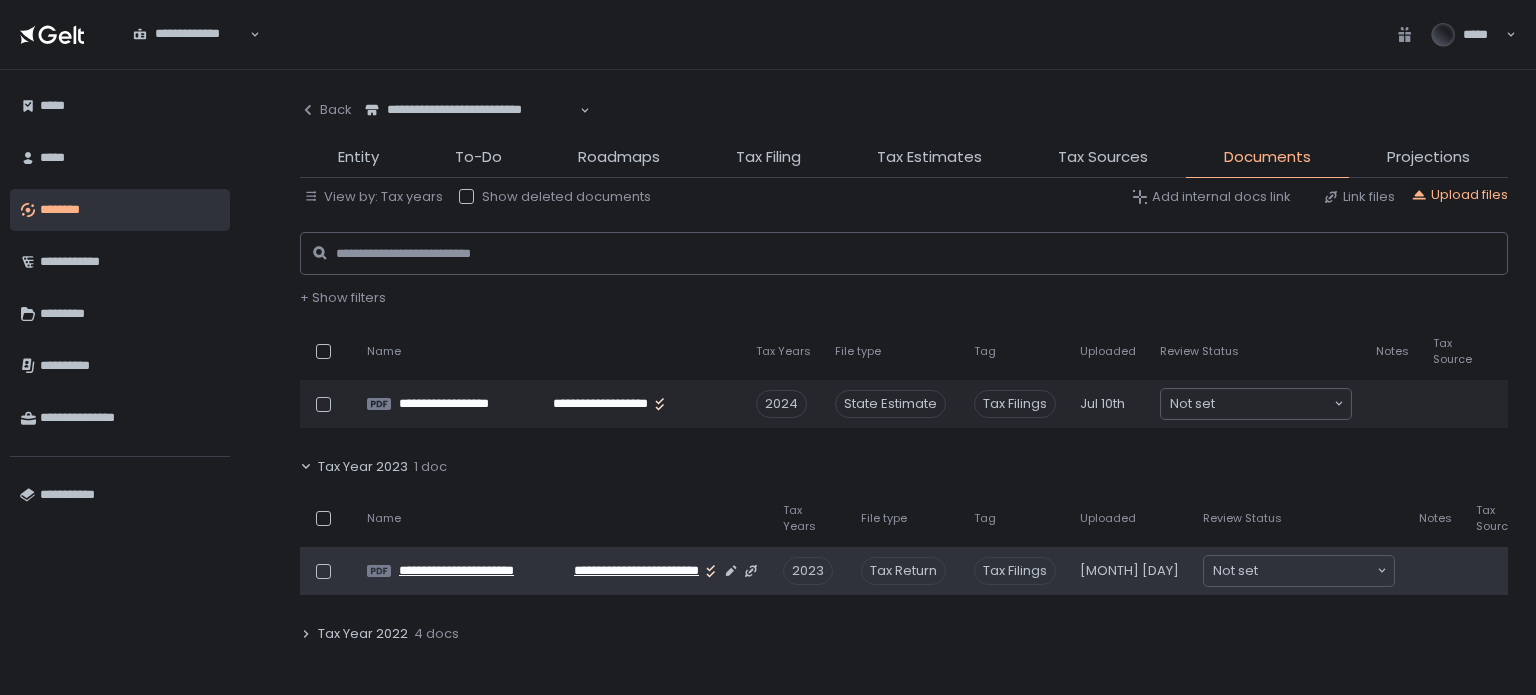 click on "**********" at bounding box center (483, 571) 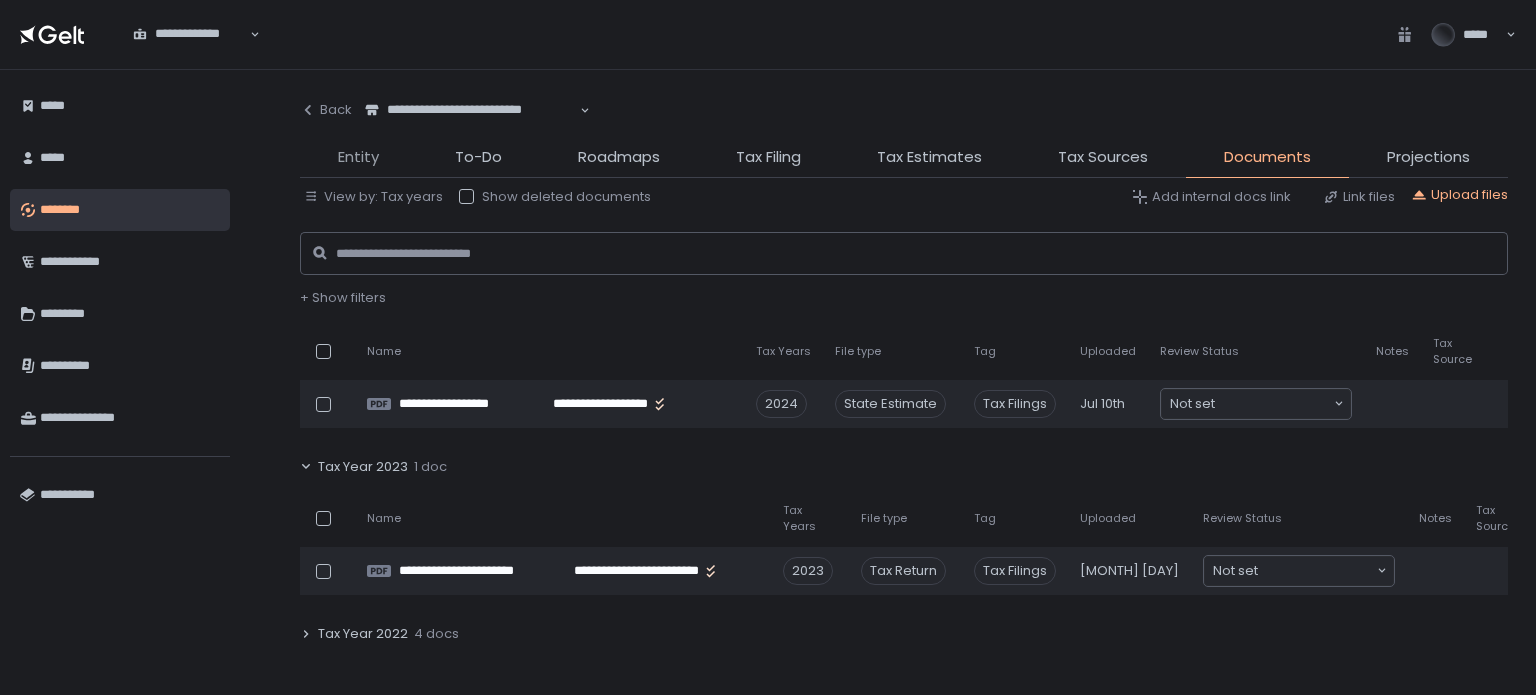 click on "Entity" at bounding box center [358, 157] 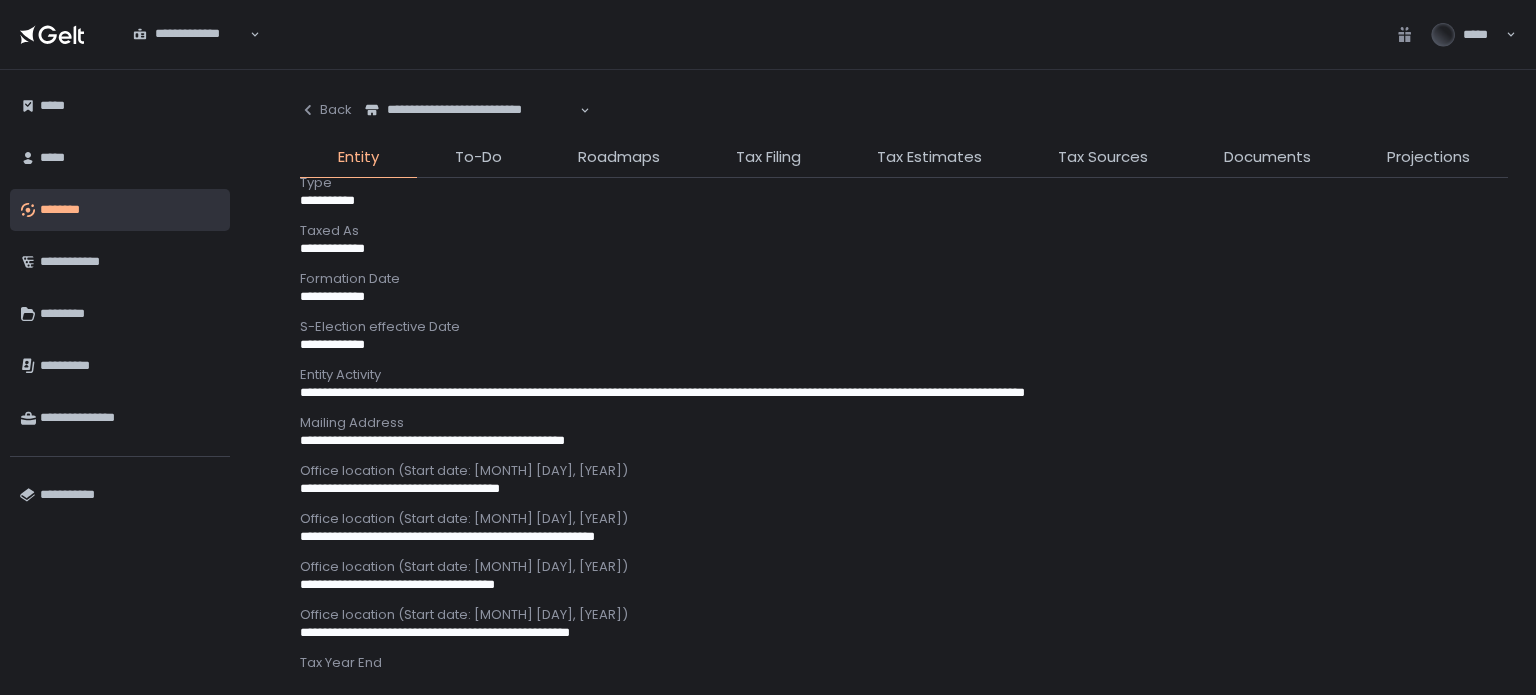 scroll, scrollTop: 300, scrollLeft: 0, axis: vertical 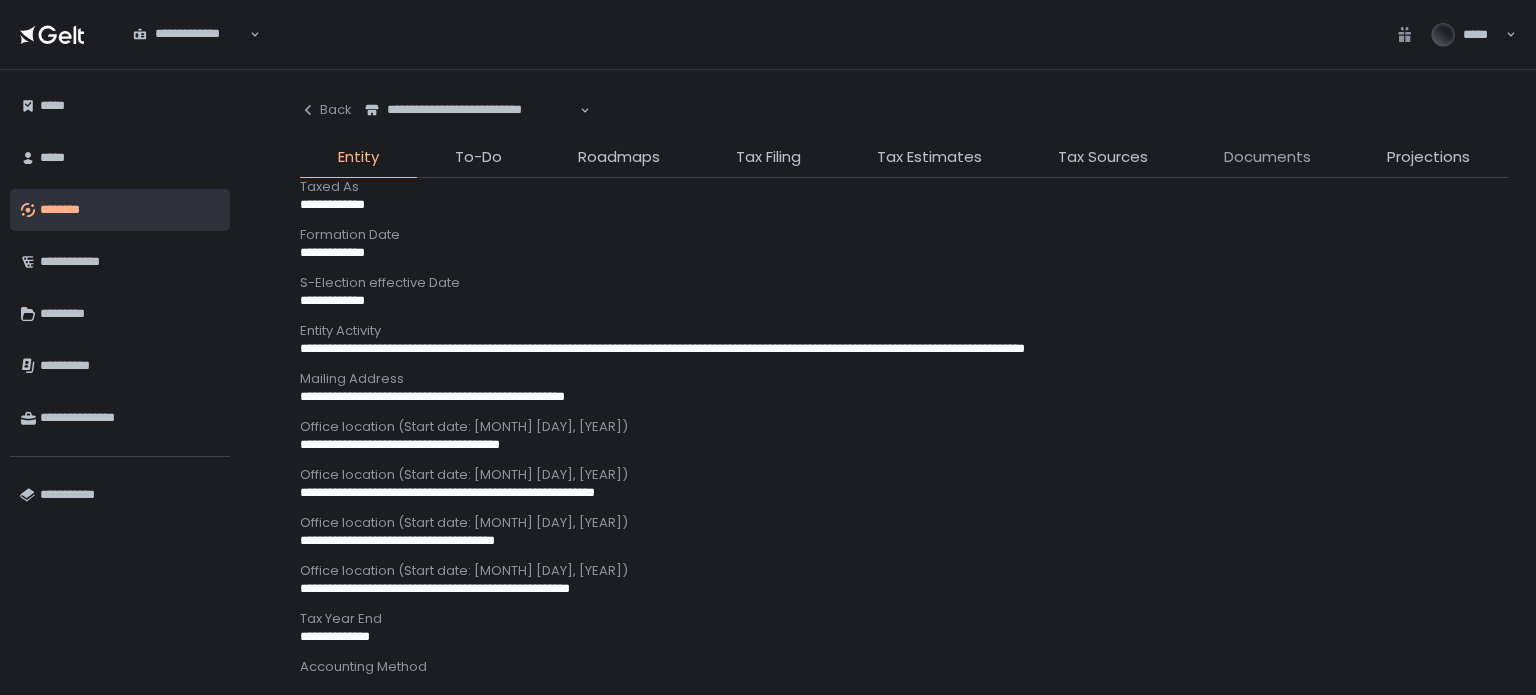 click on "Documents" at bounding box center [1267, 157] 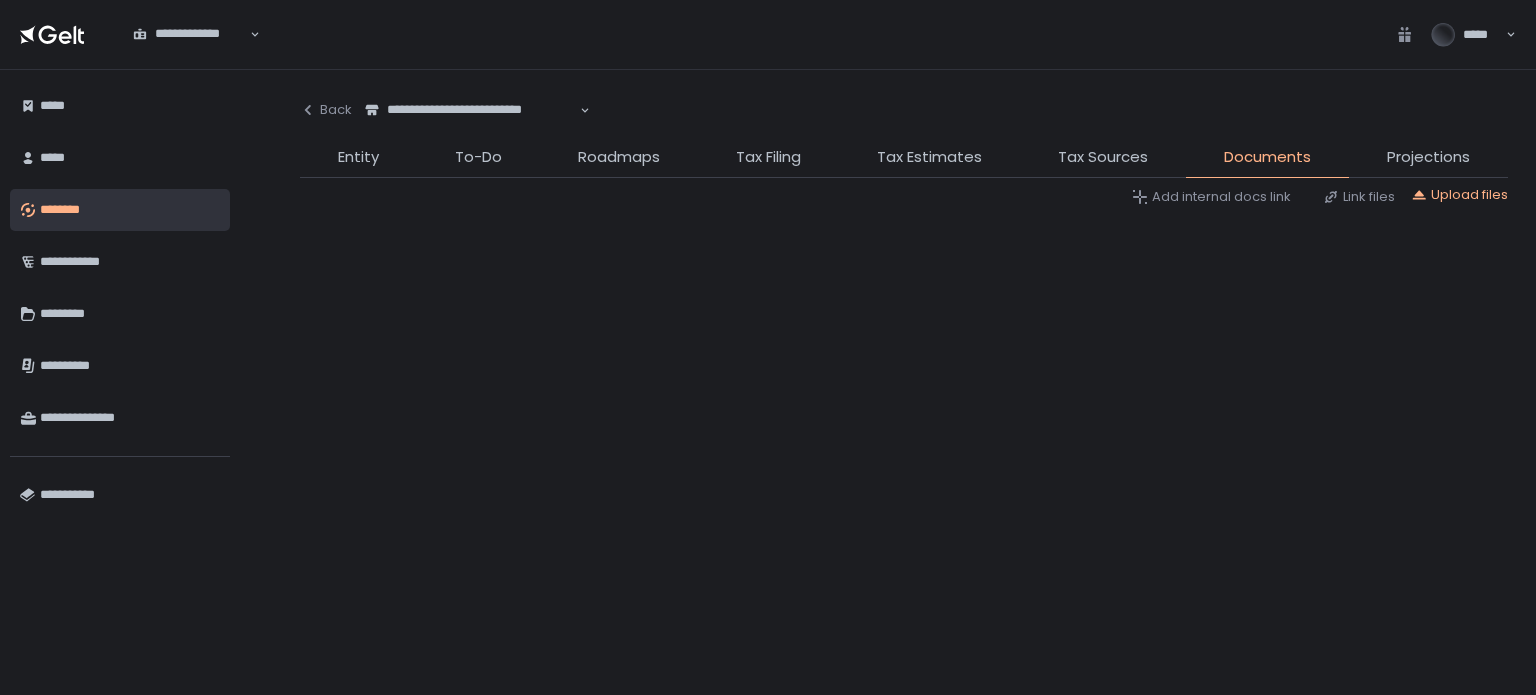 click on "Loading Entity Information" 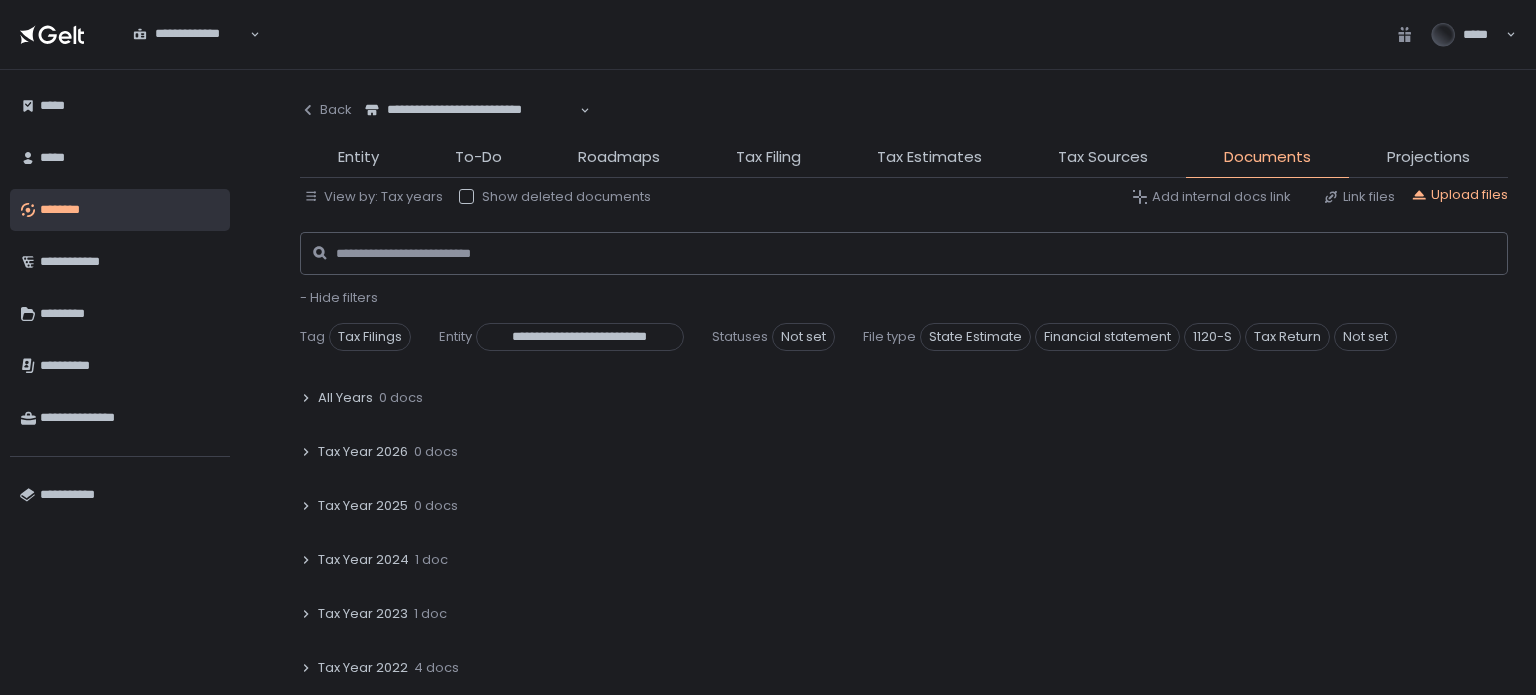 click on "**********" at bounding box center (888, 382) 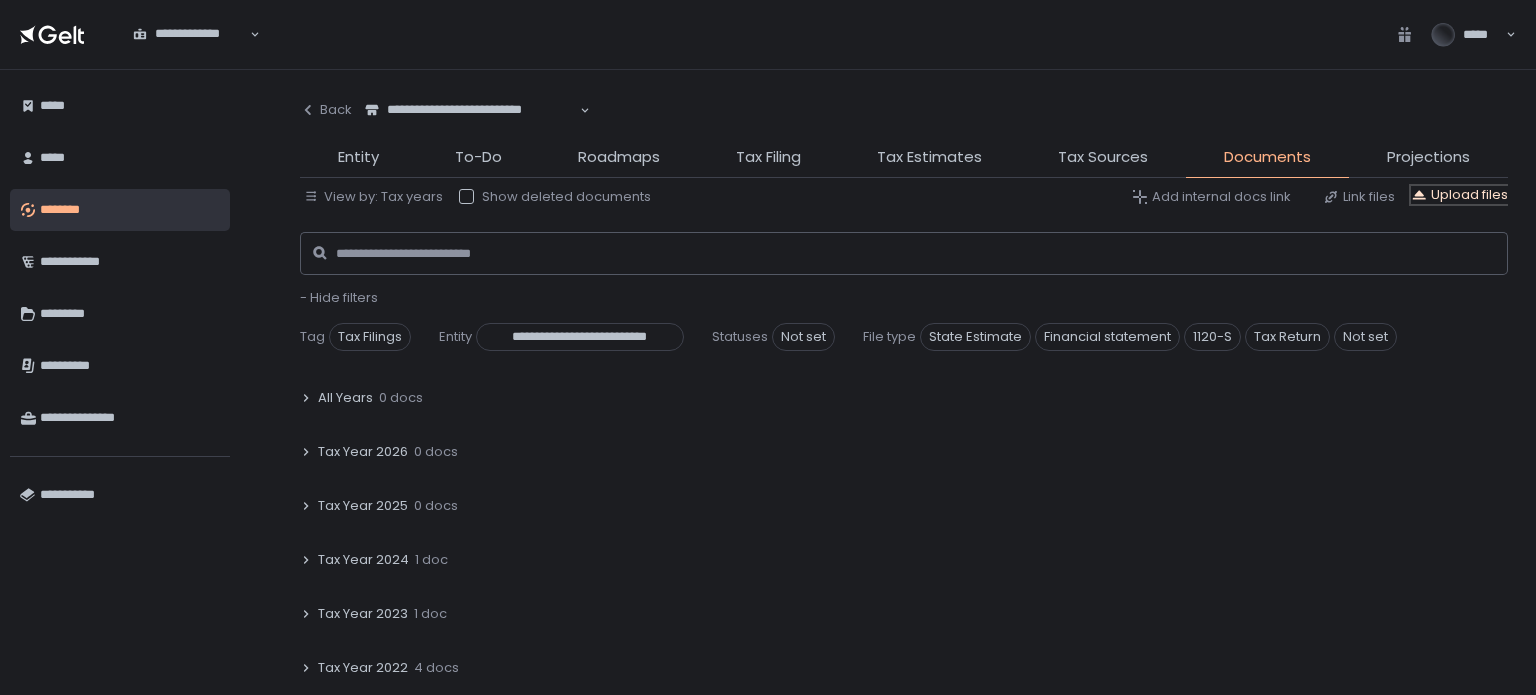 click on "Upload files" 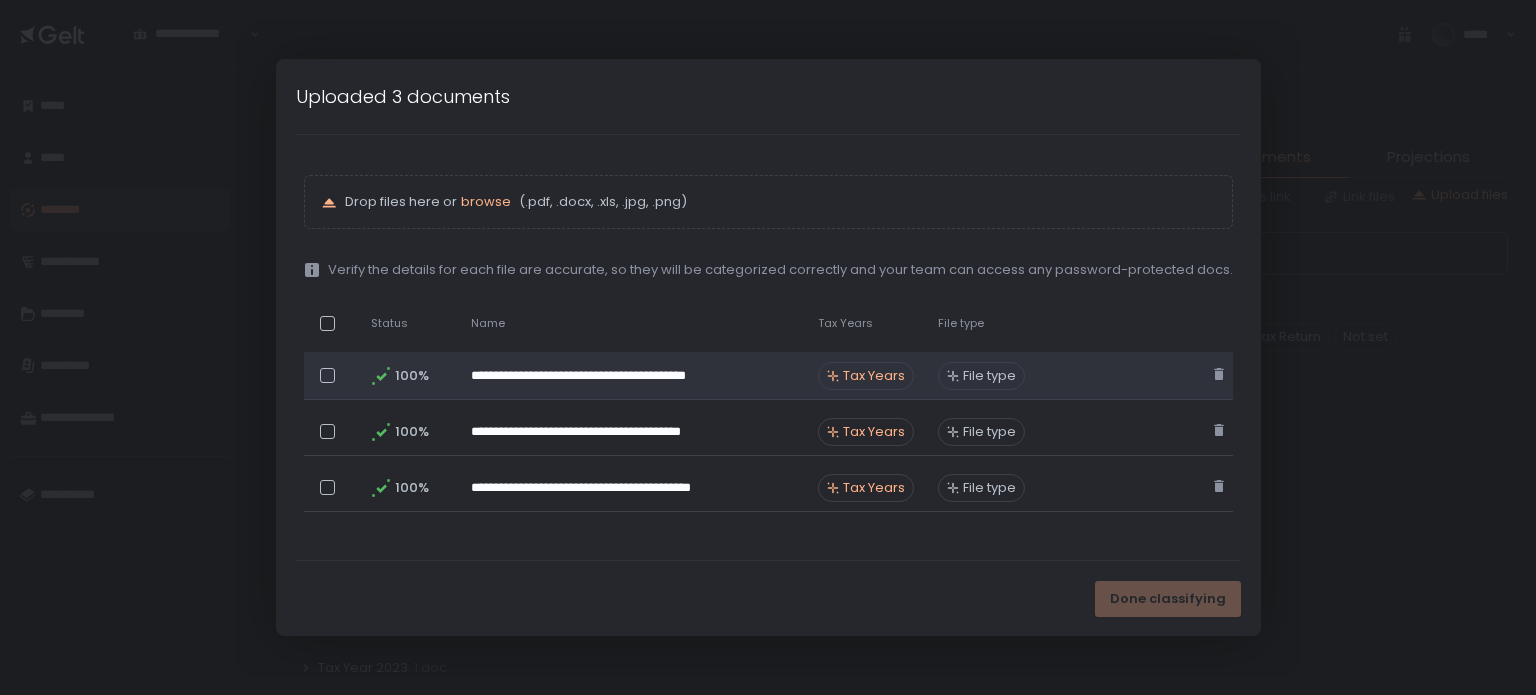 click on "Tax Years" at bounding box center [874, 376] 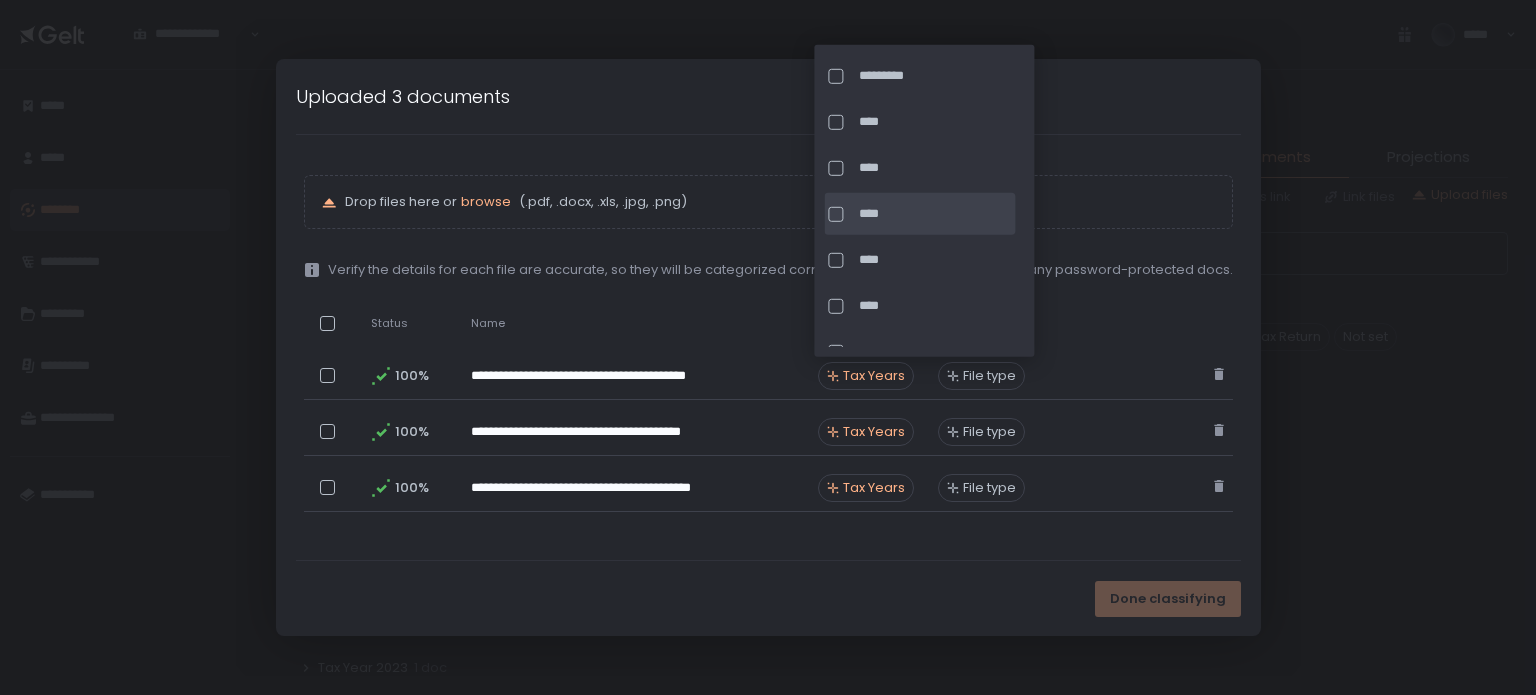 click on "****" 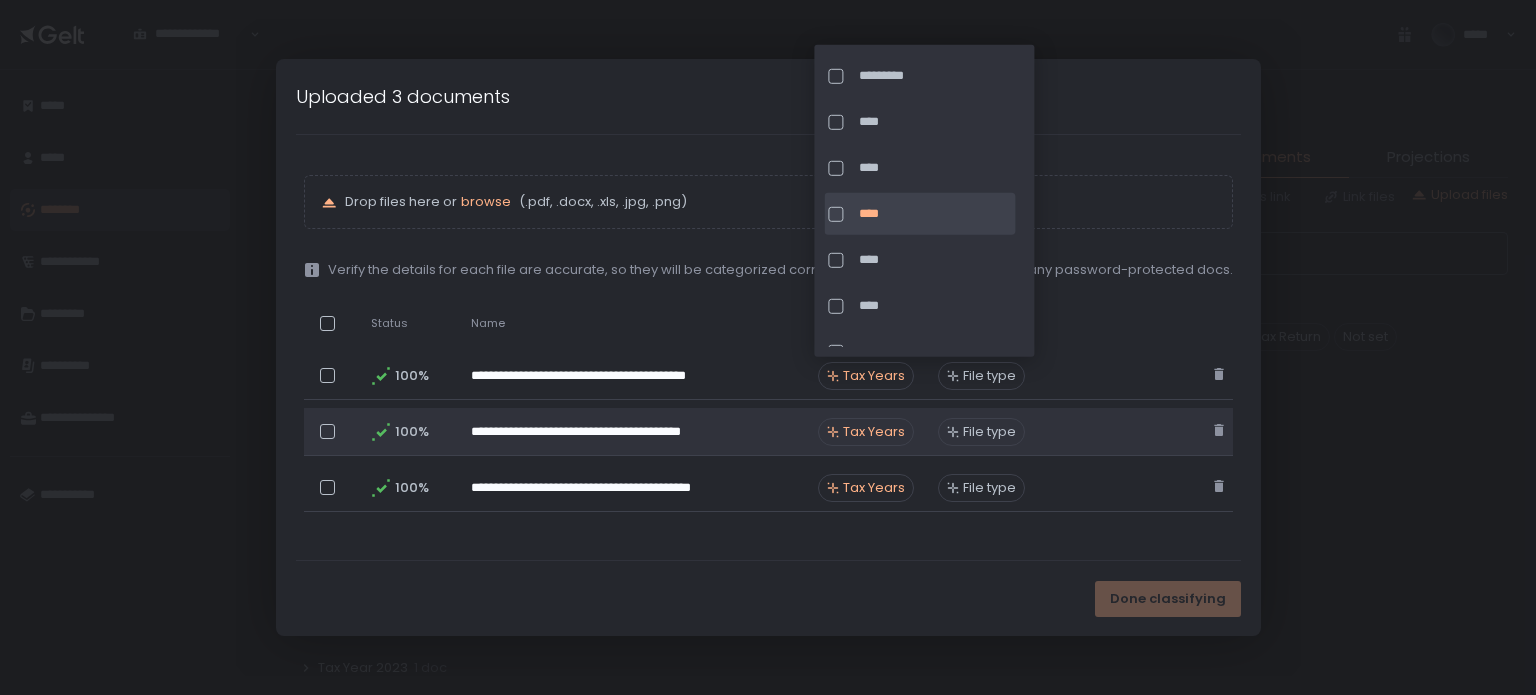 click on "Tax Years" at bounding box center (874, 432) 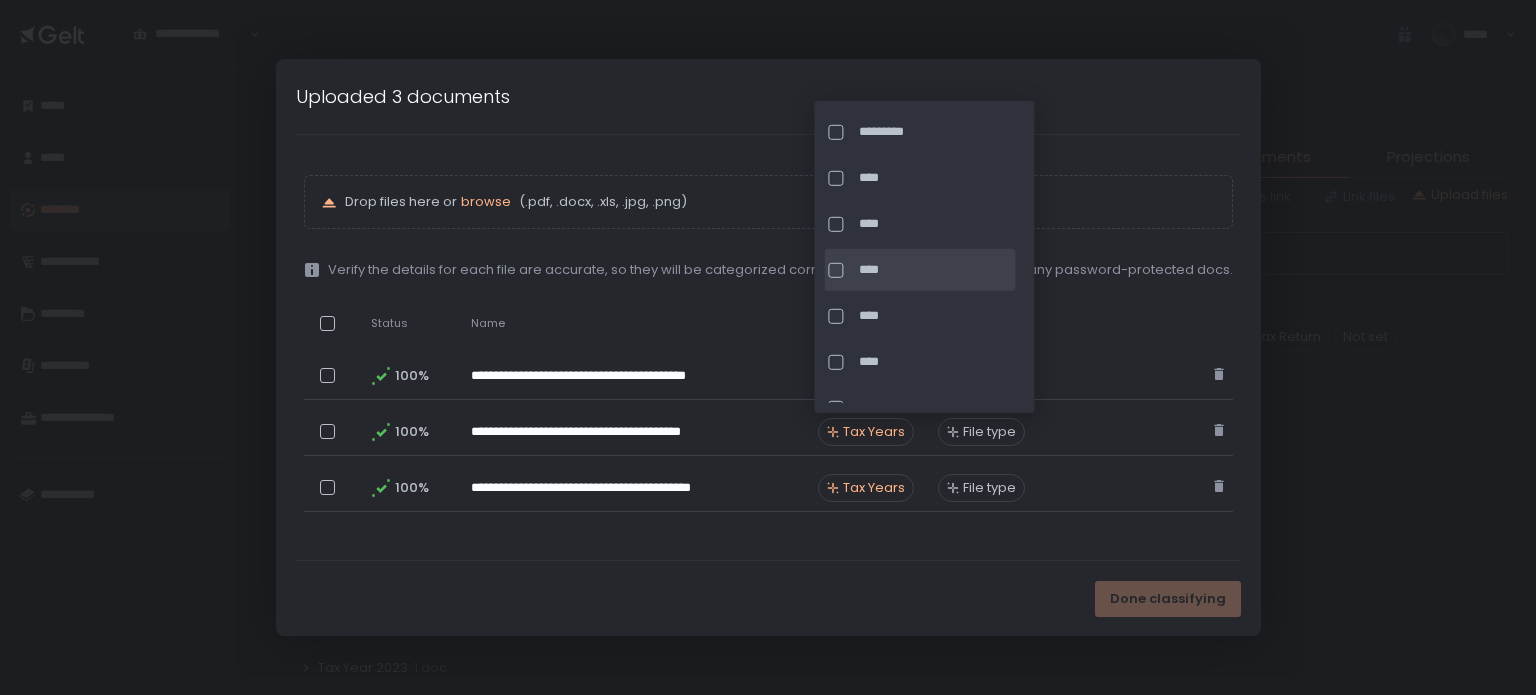 click on "****" 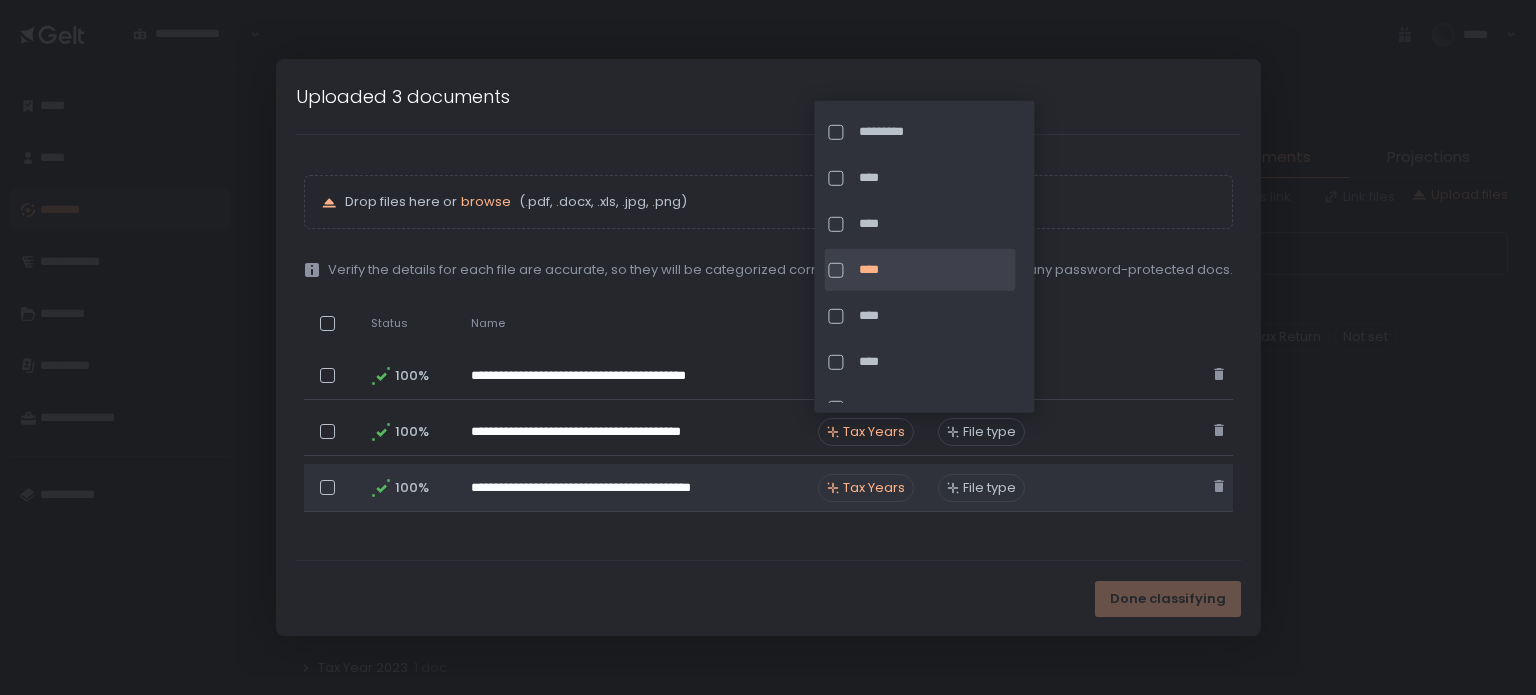 click on "Tax Years" at bounding box center (874, 488) 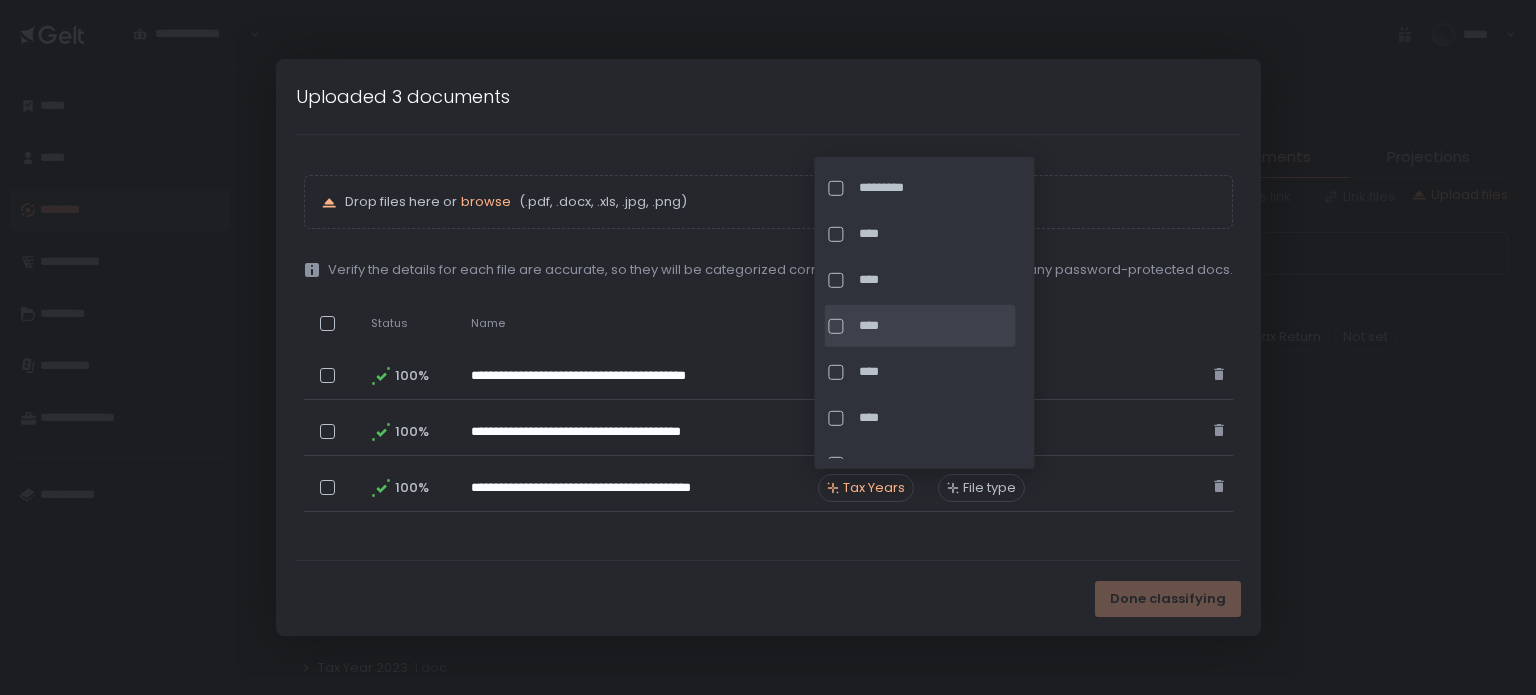 click on "****" 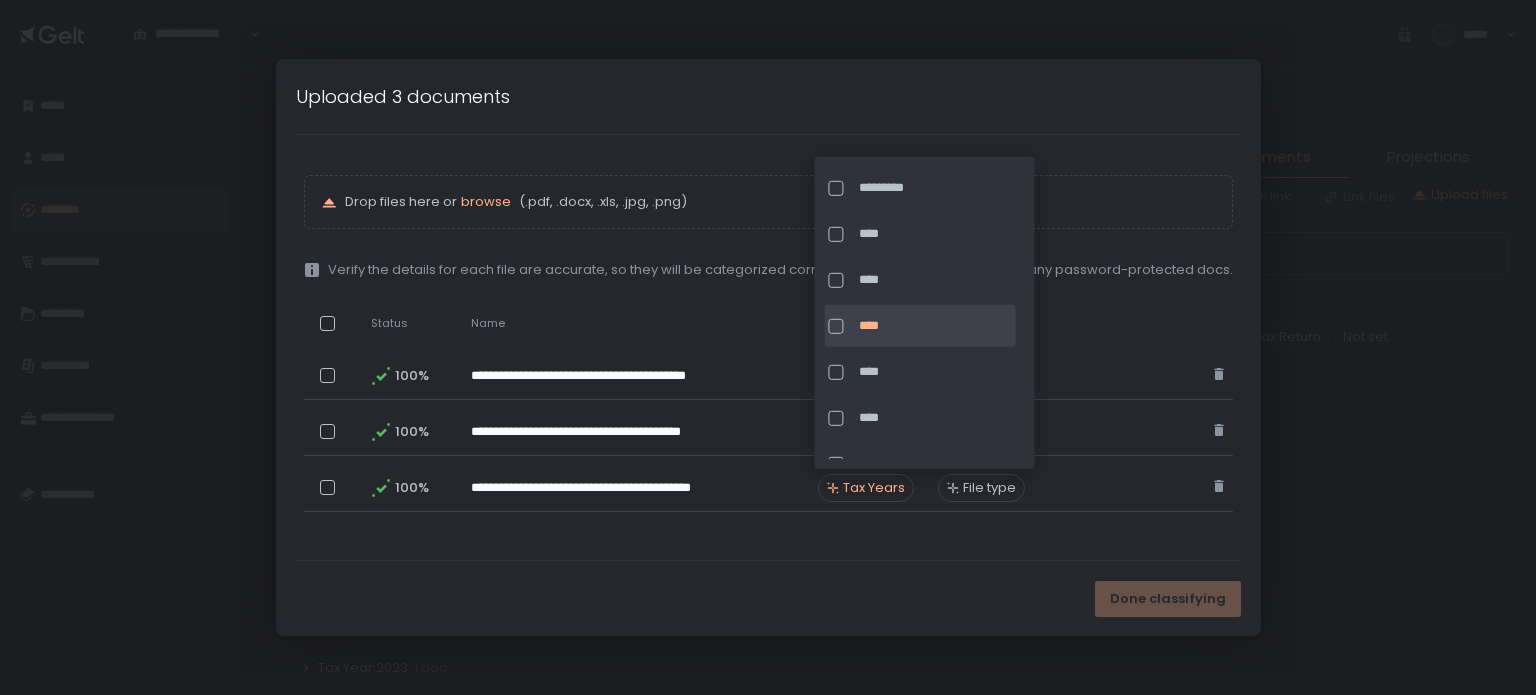 click on "Done classifying" at bounding box center [768, 598] 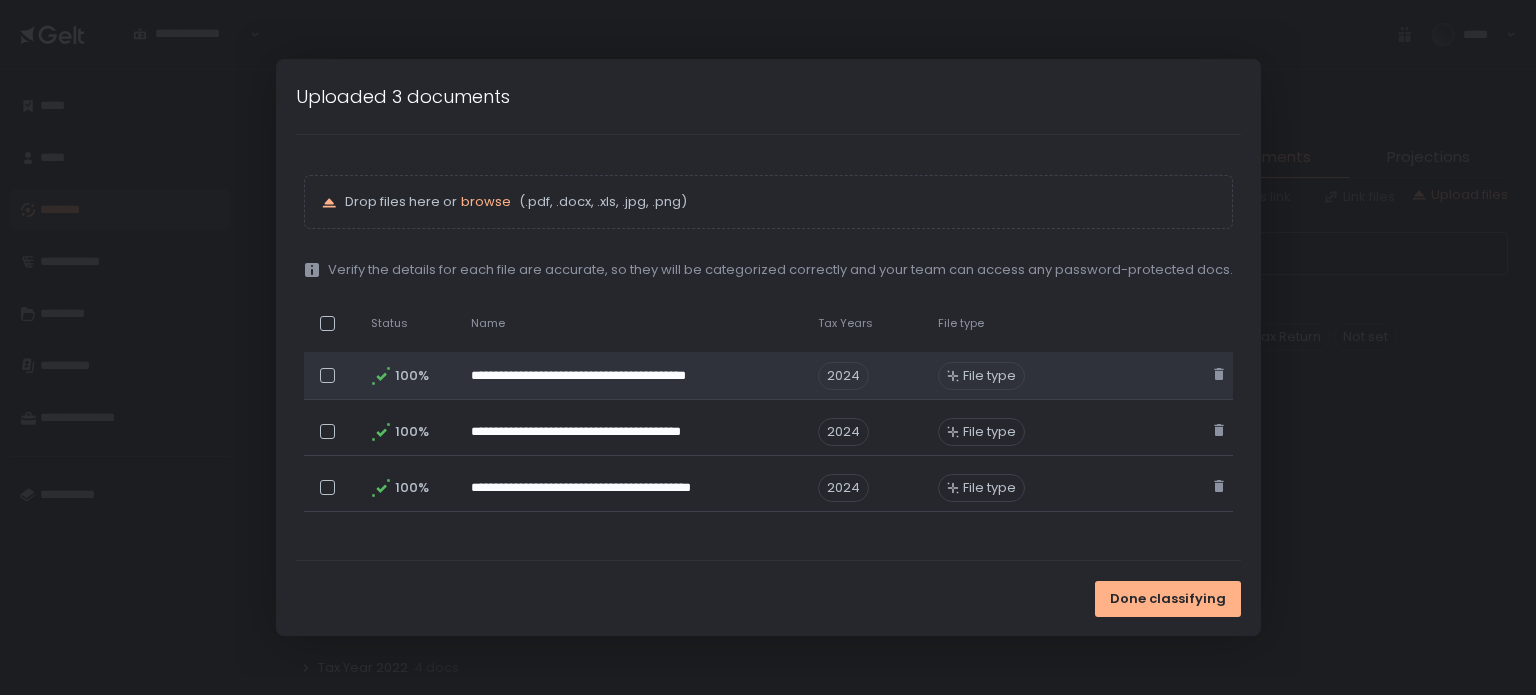 click on "File type" at bounding box center [989, 376] 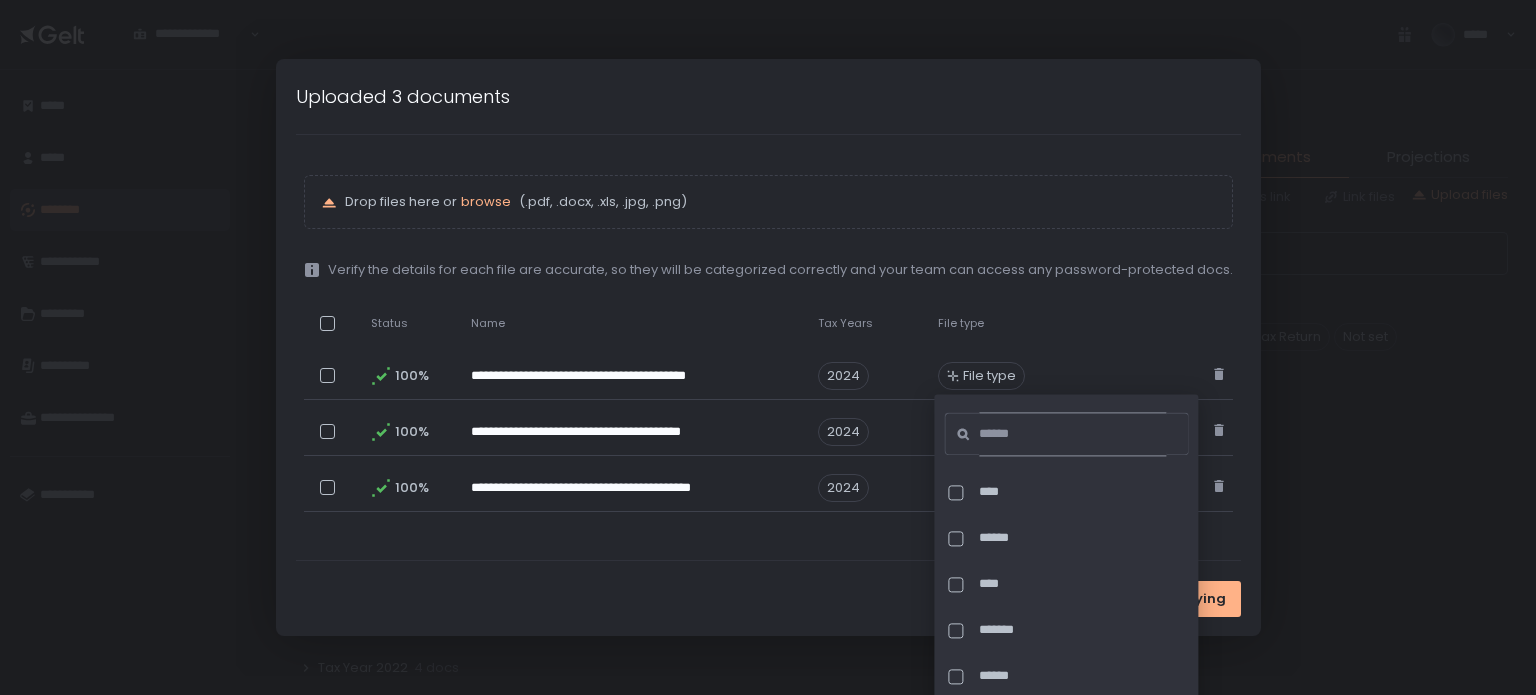 click 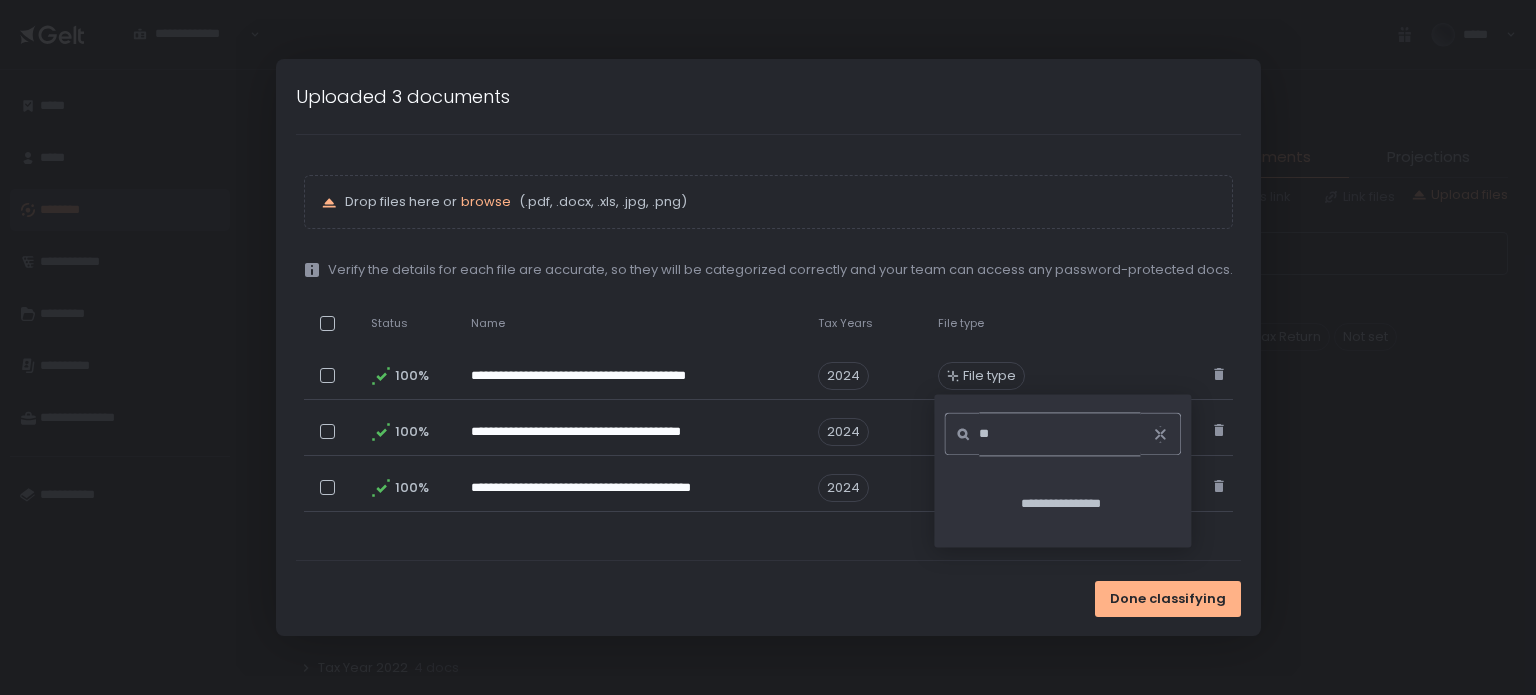 type on "*" 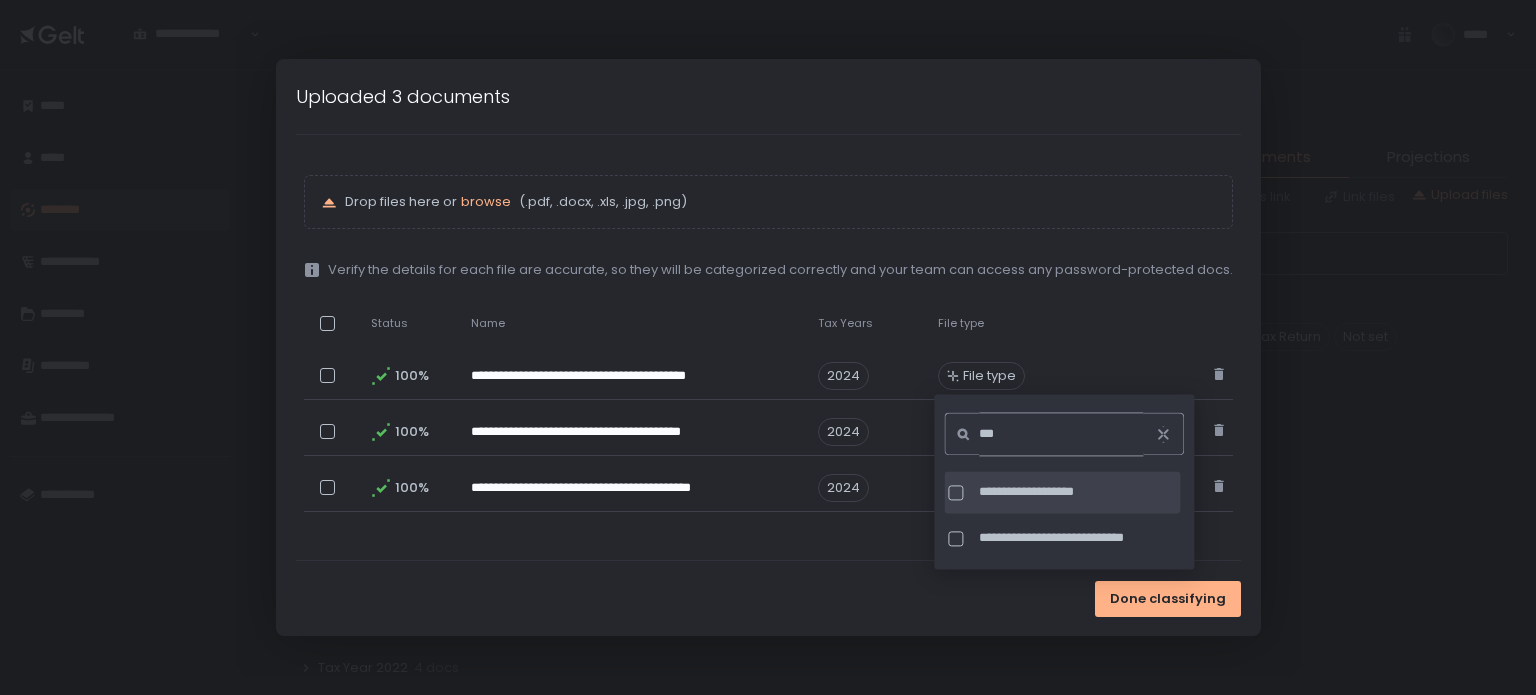 type on "***" 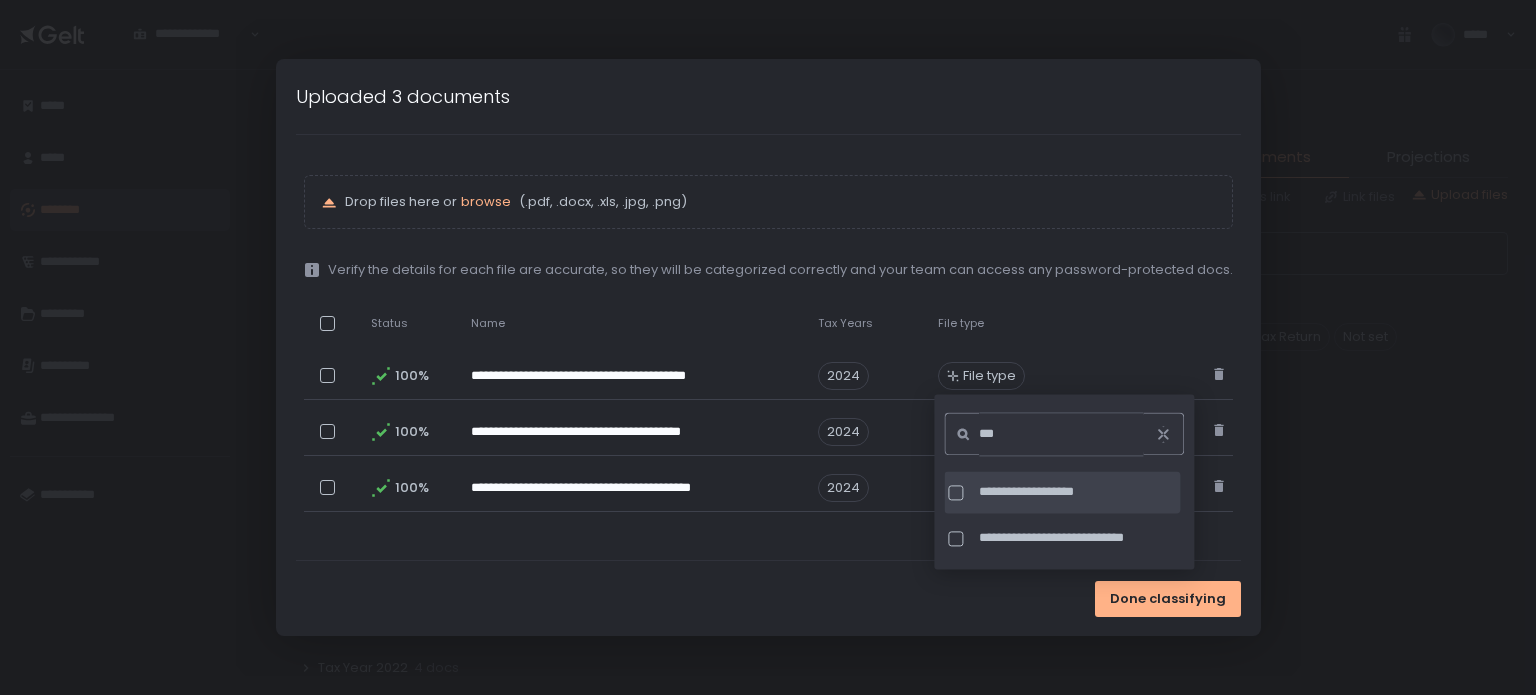 click at bounding box center [955, 492] 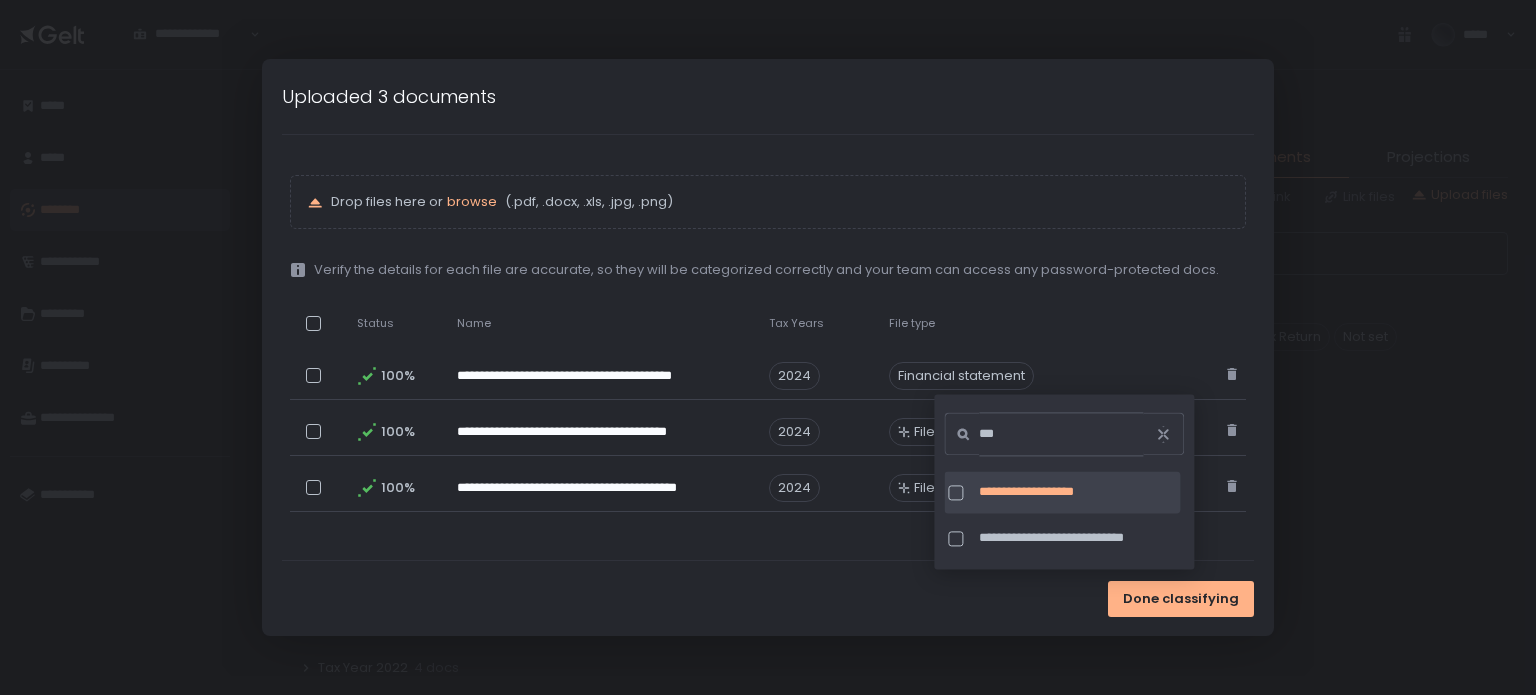 click on "**********" at bounding box center [768, 347] 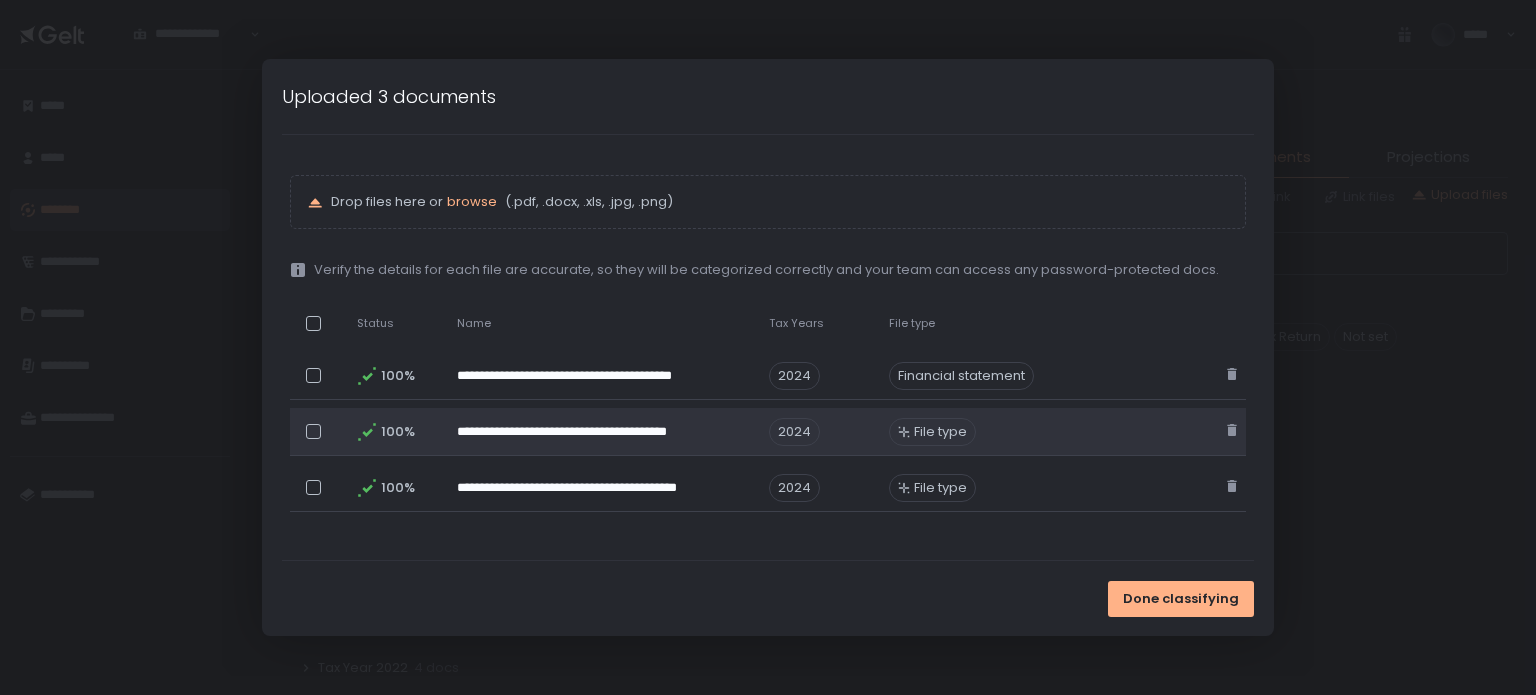 click on "File type" 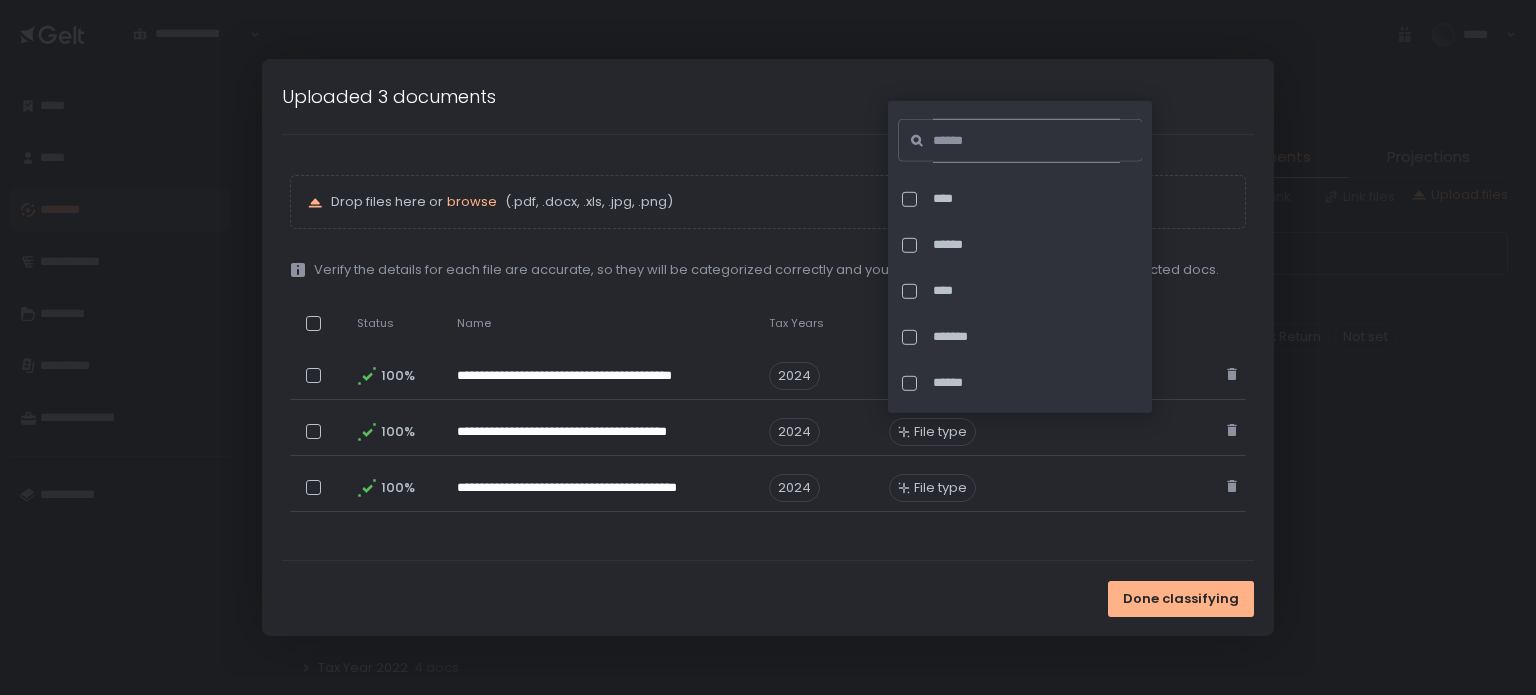 click 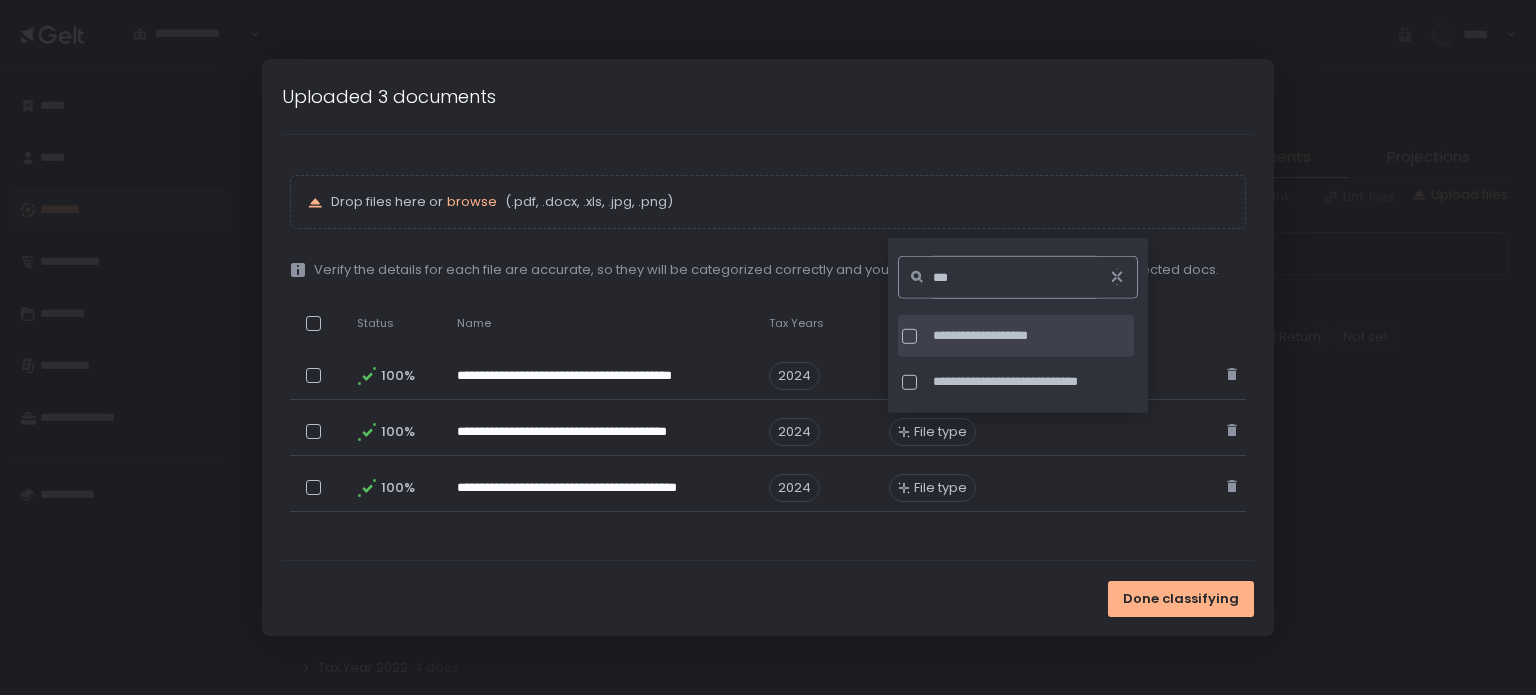 type on "***" 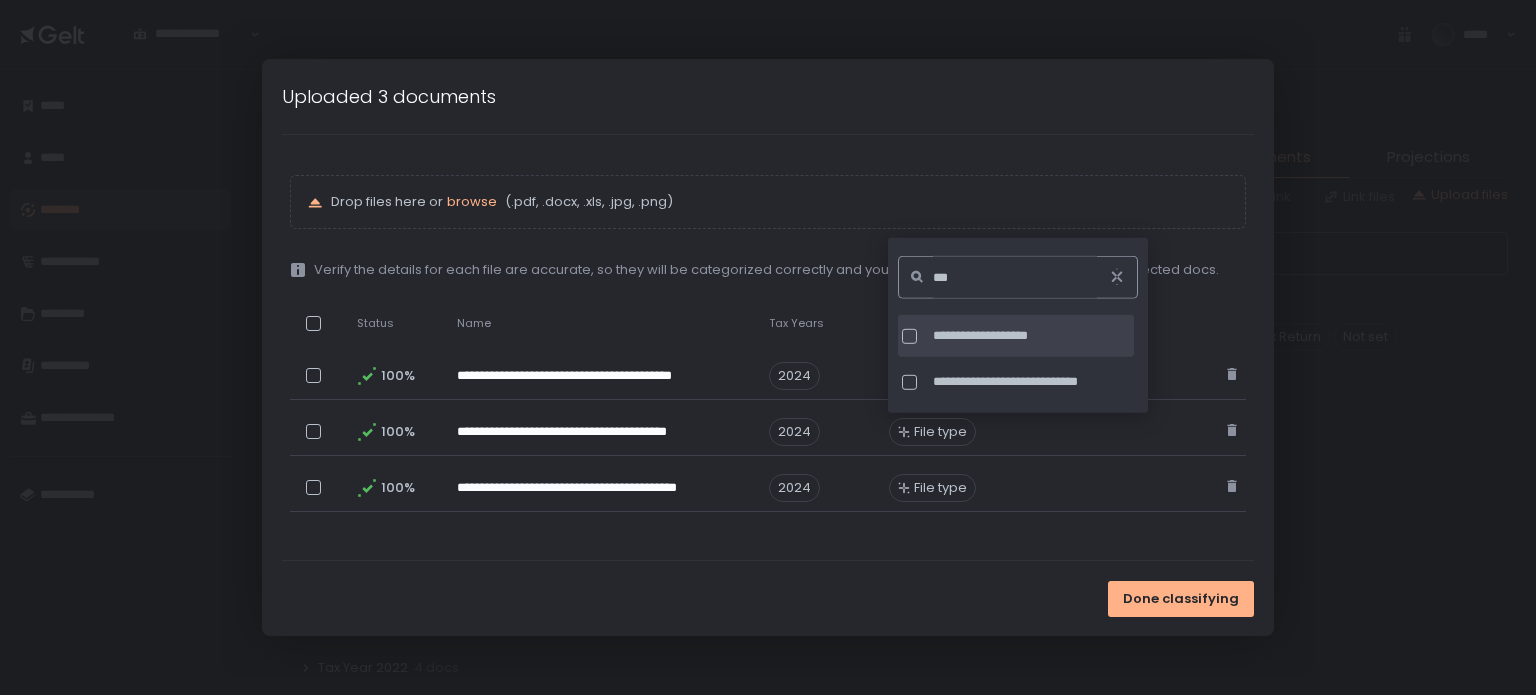 click on "**********" 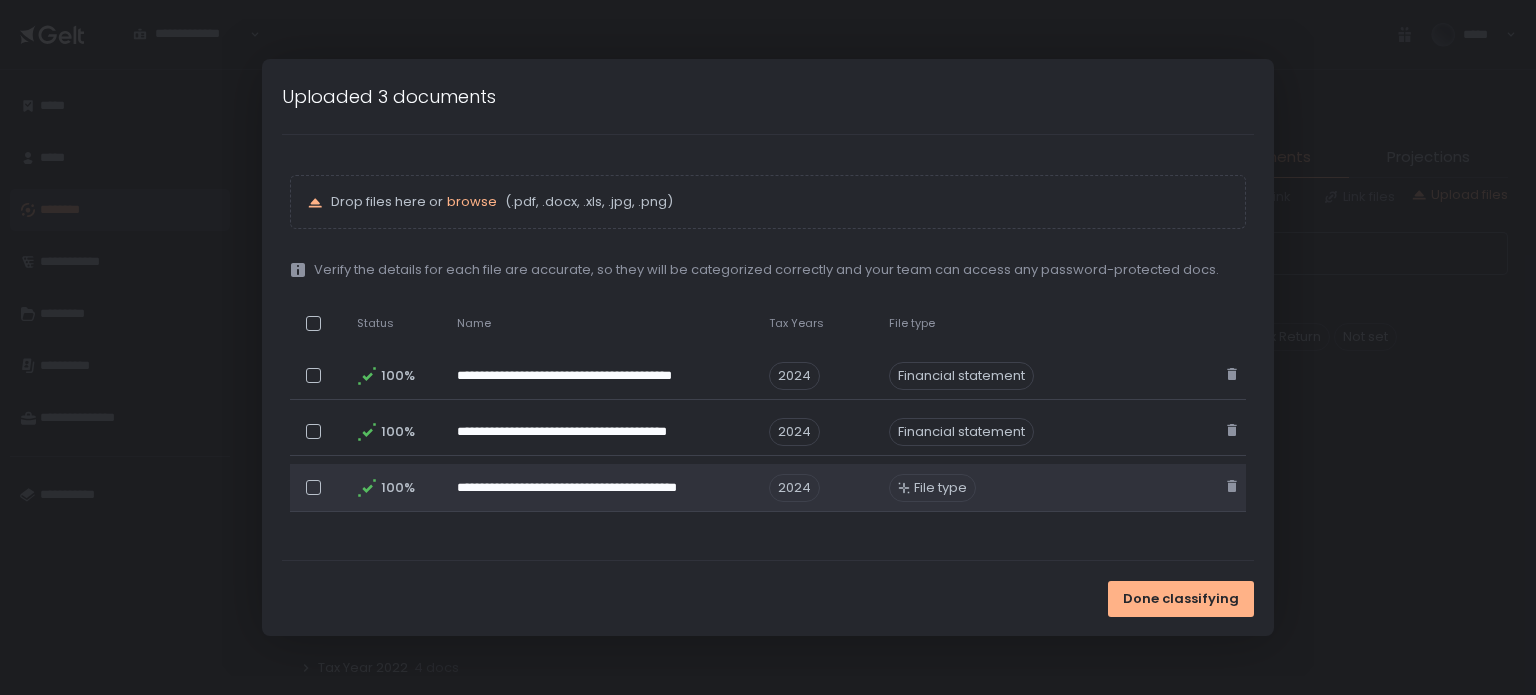 click on "File type" at bounding box center (940, 488) 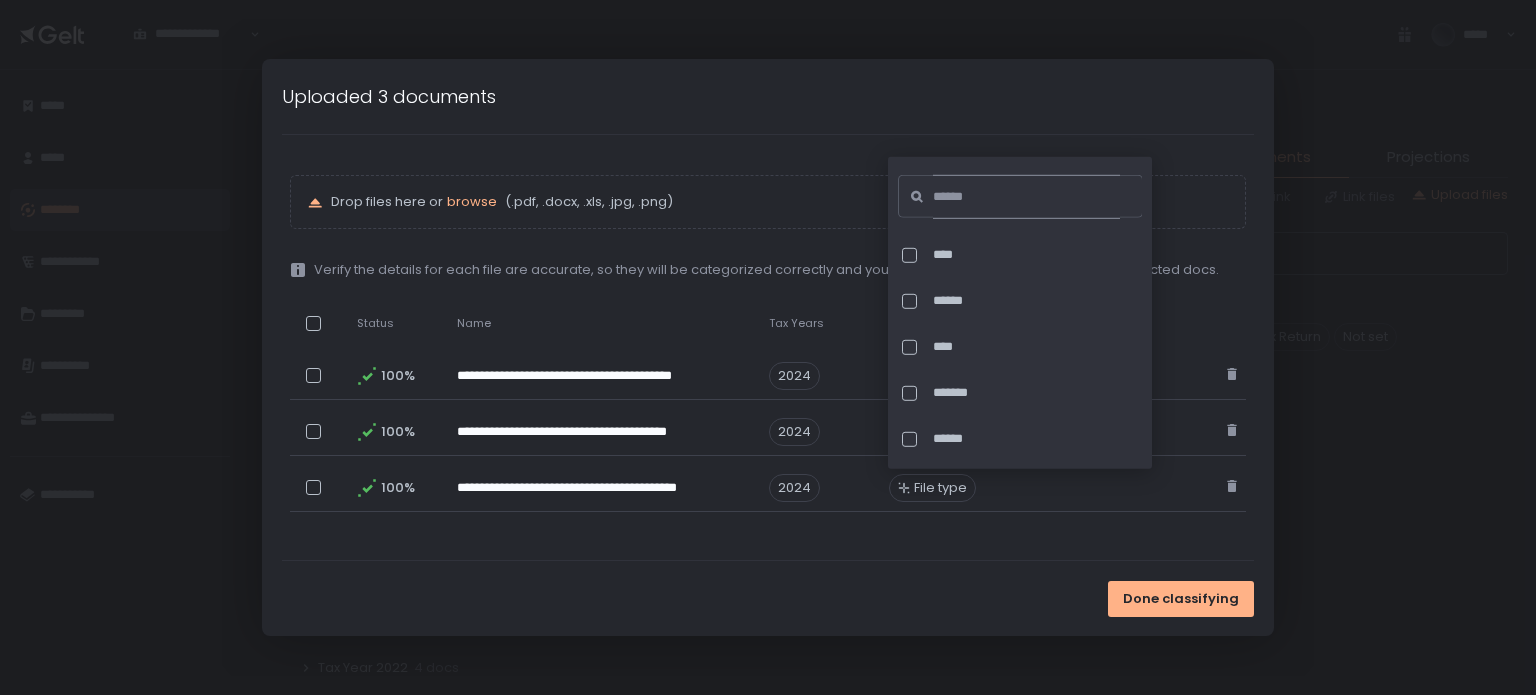 click 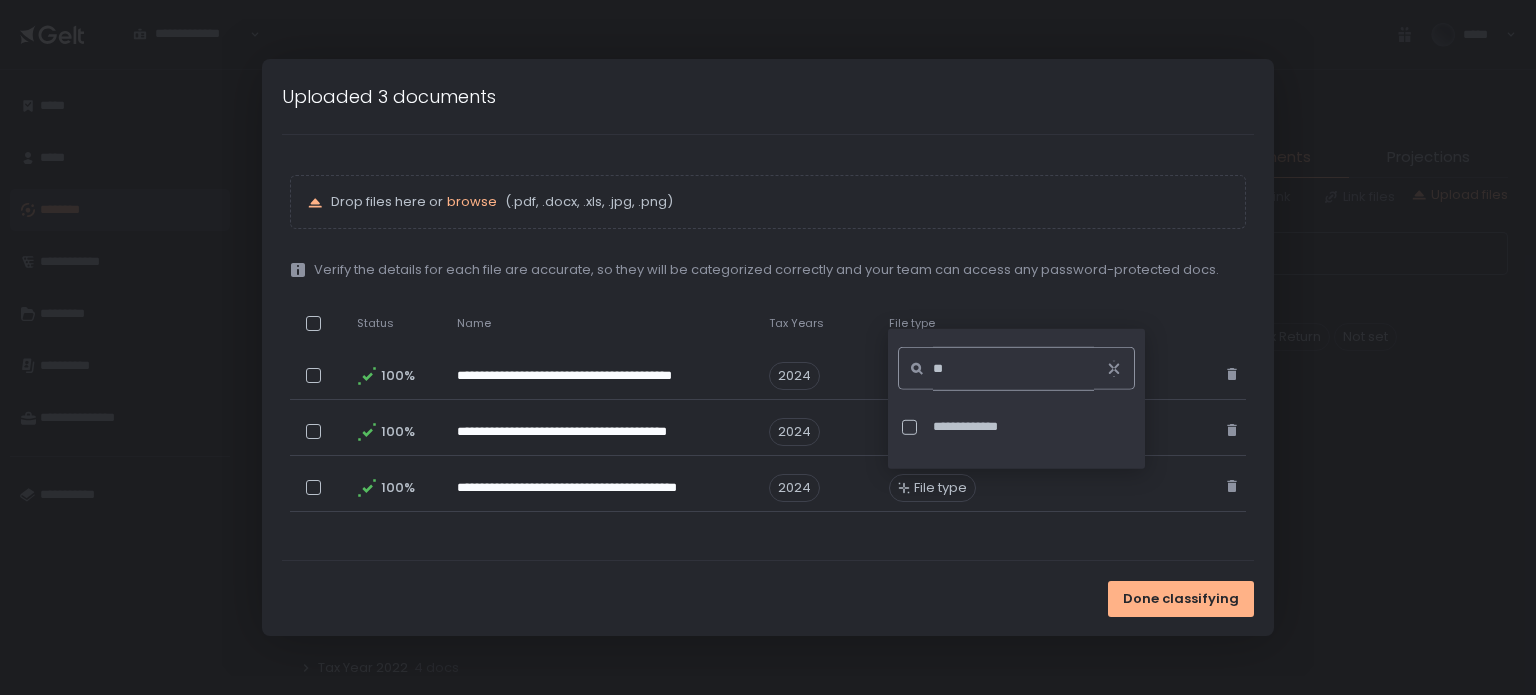 type on "*" 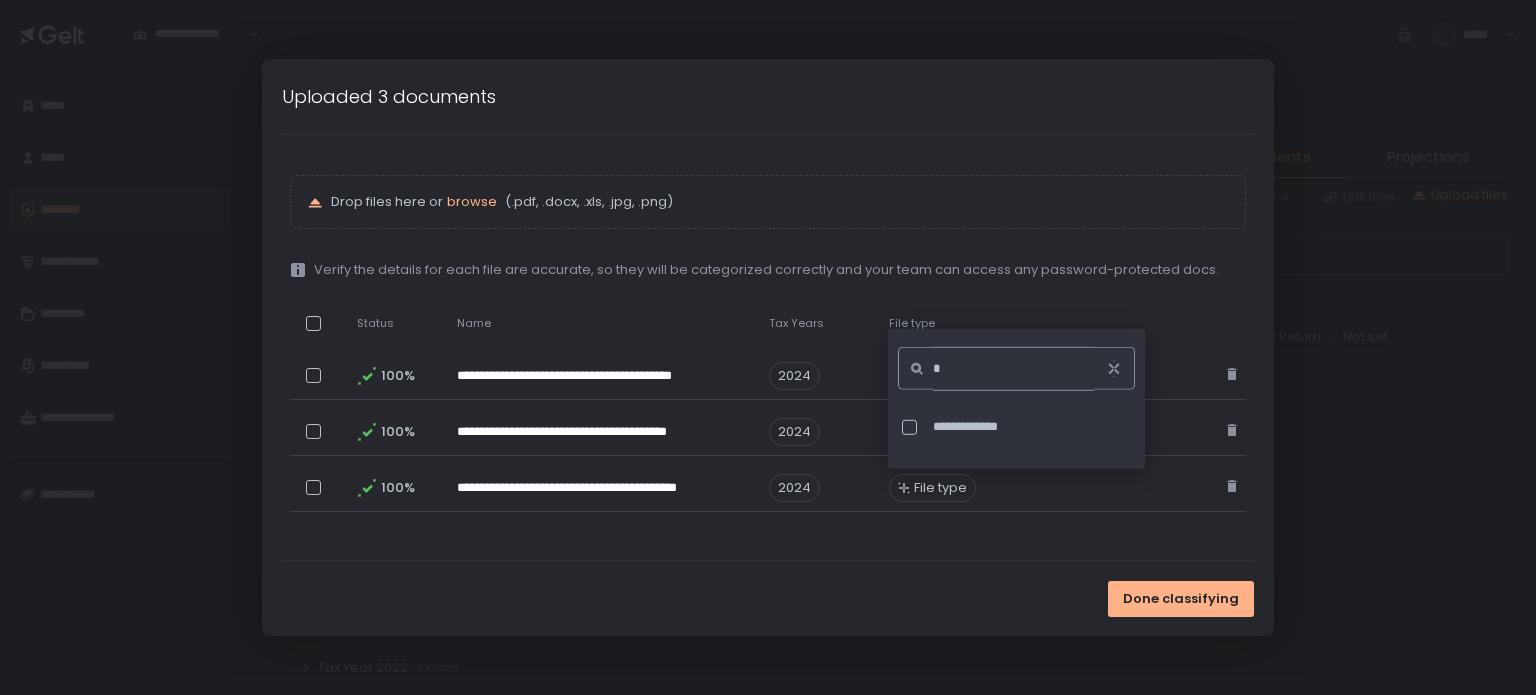 type 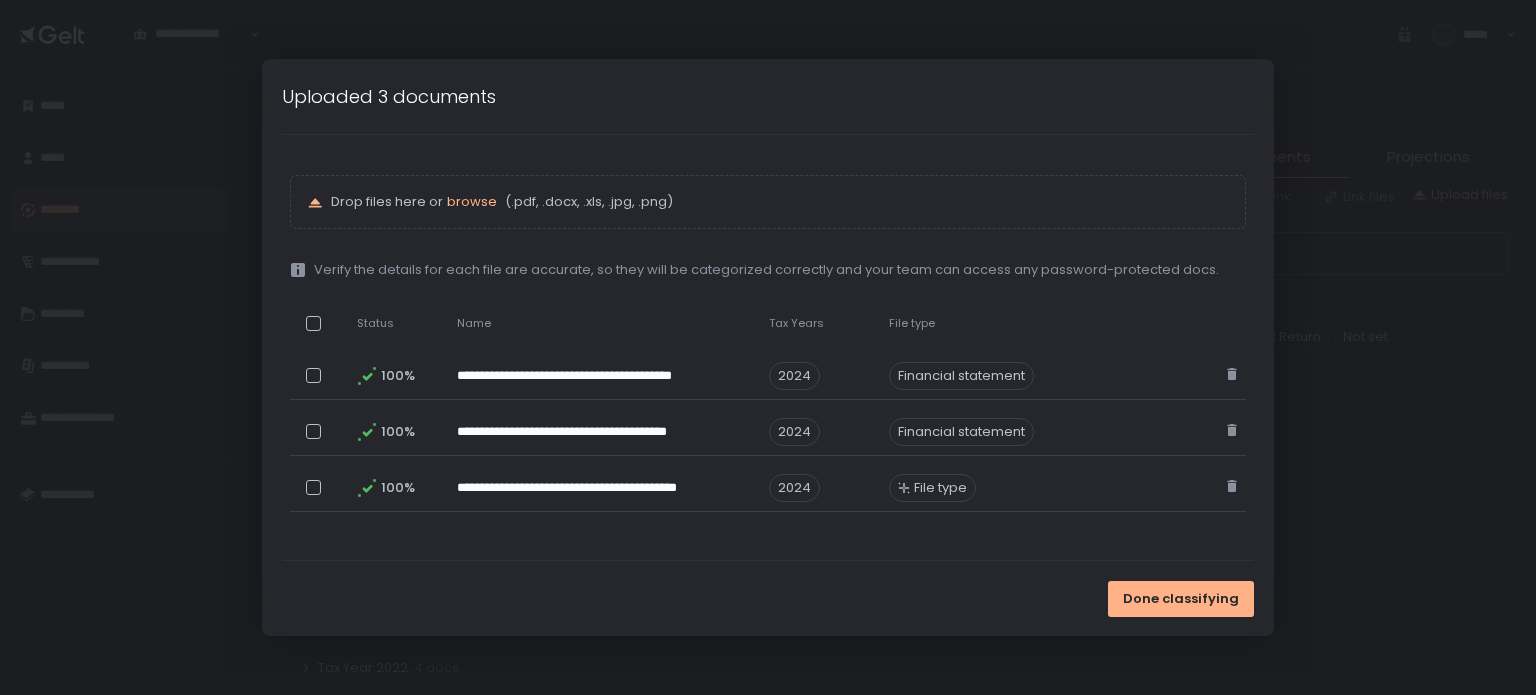 click on "Done classifying" at bounding box center (768, 598) 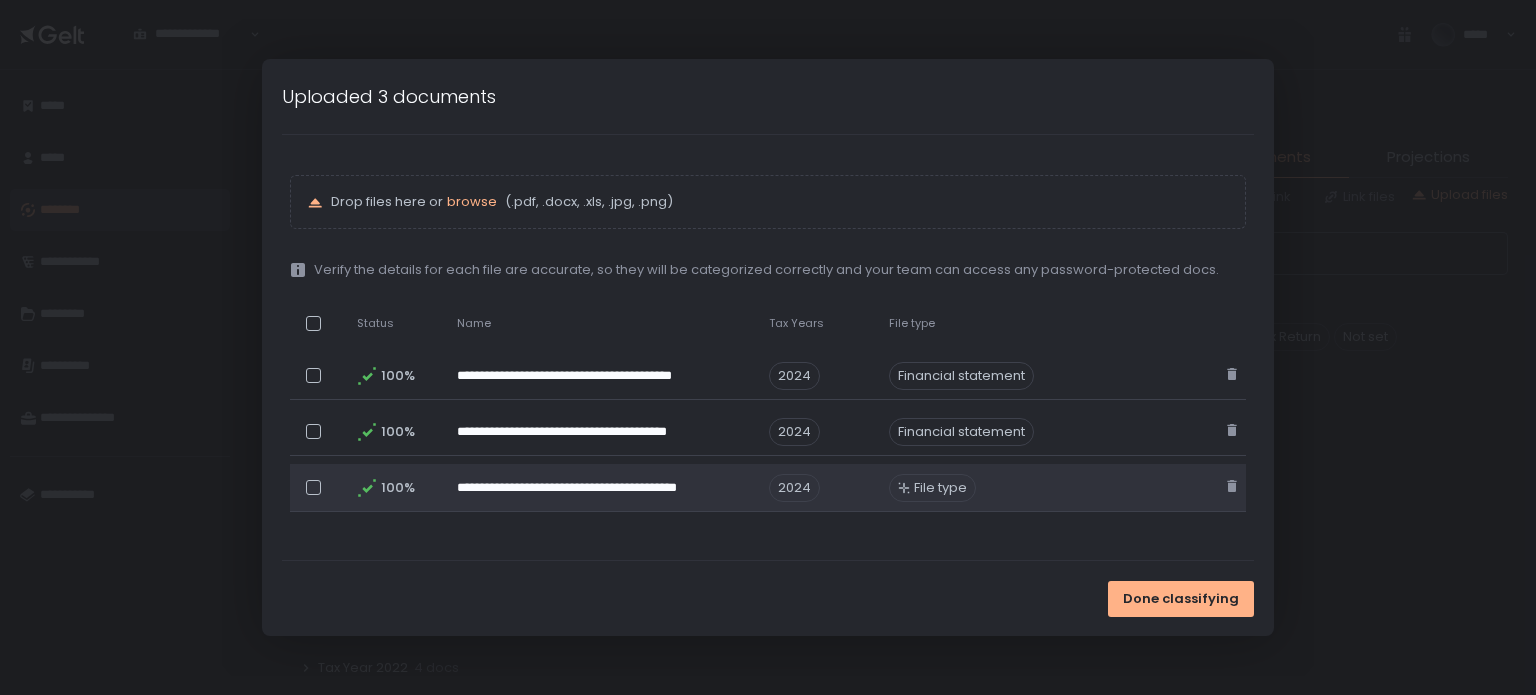 click on "File type" at bounding box center (940, 488) 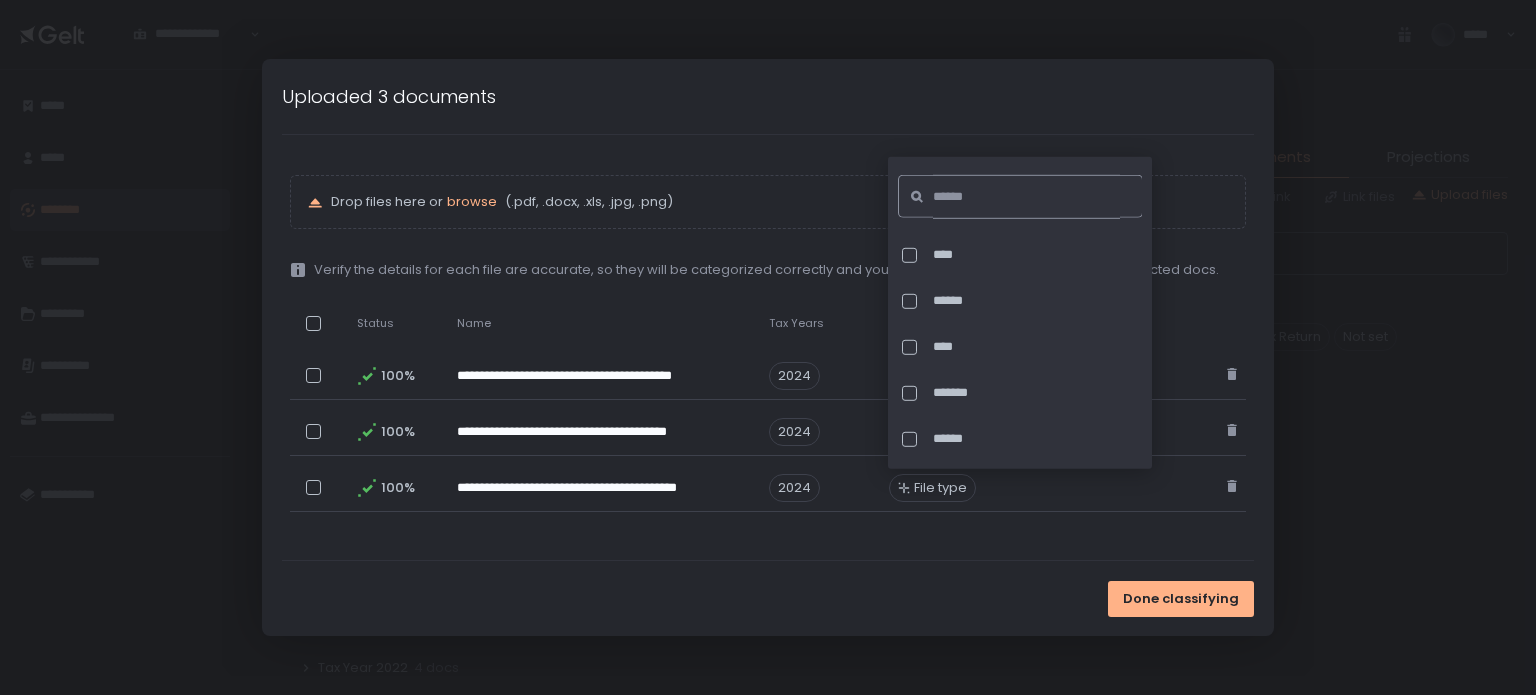click 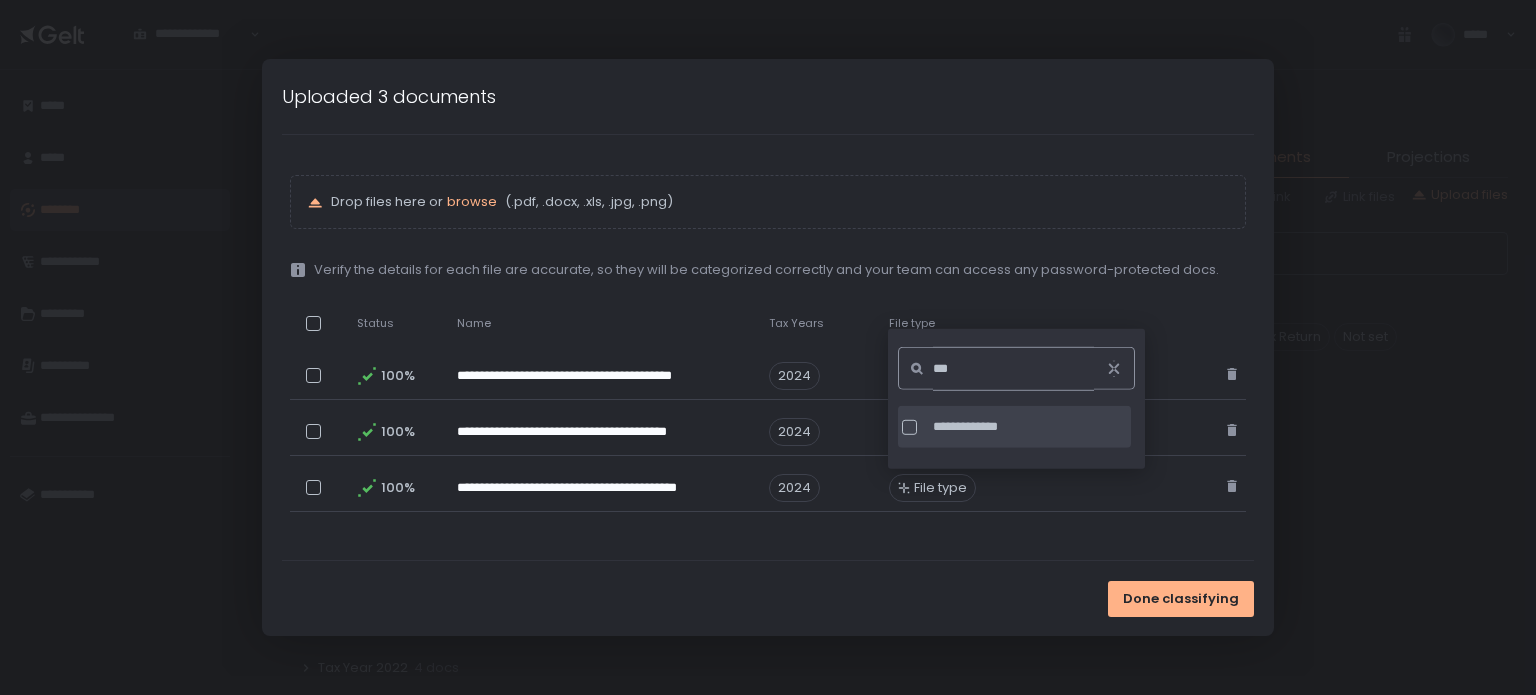 type on "***" 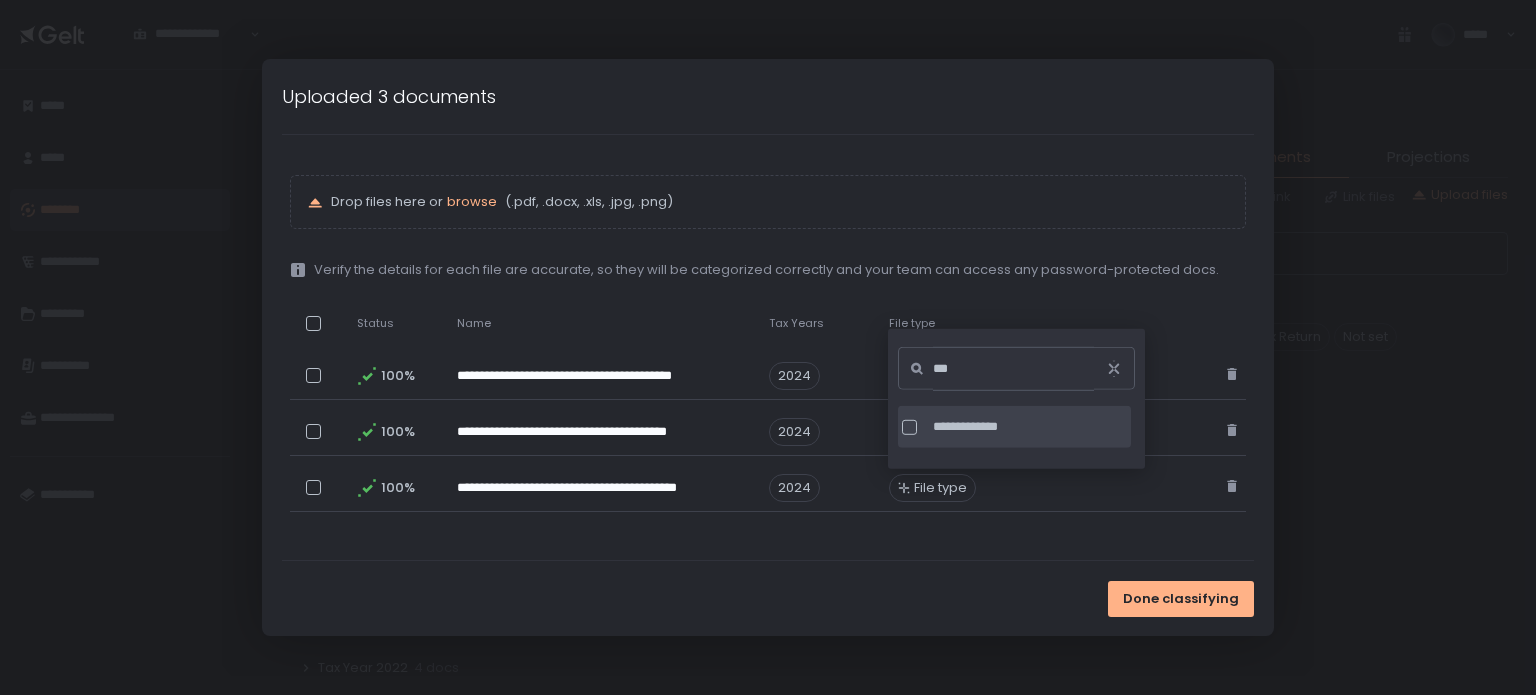 click on "**********" 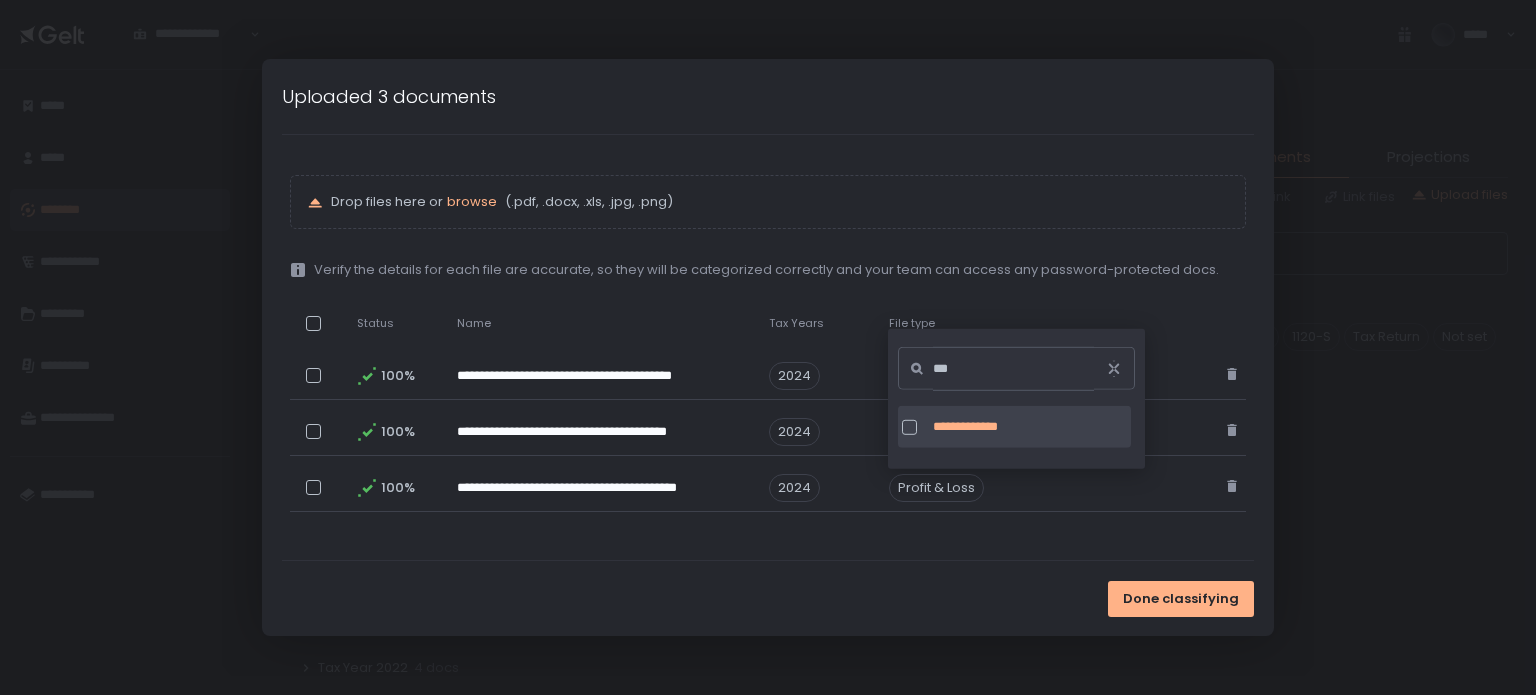 click on "**********" at bounding box center (768, 347) 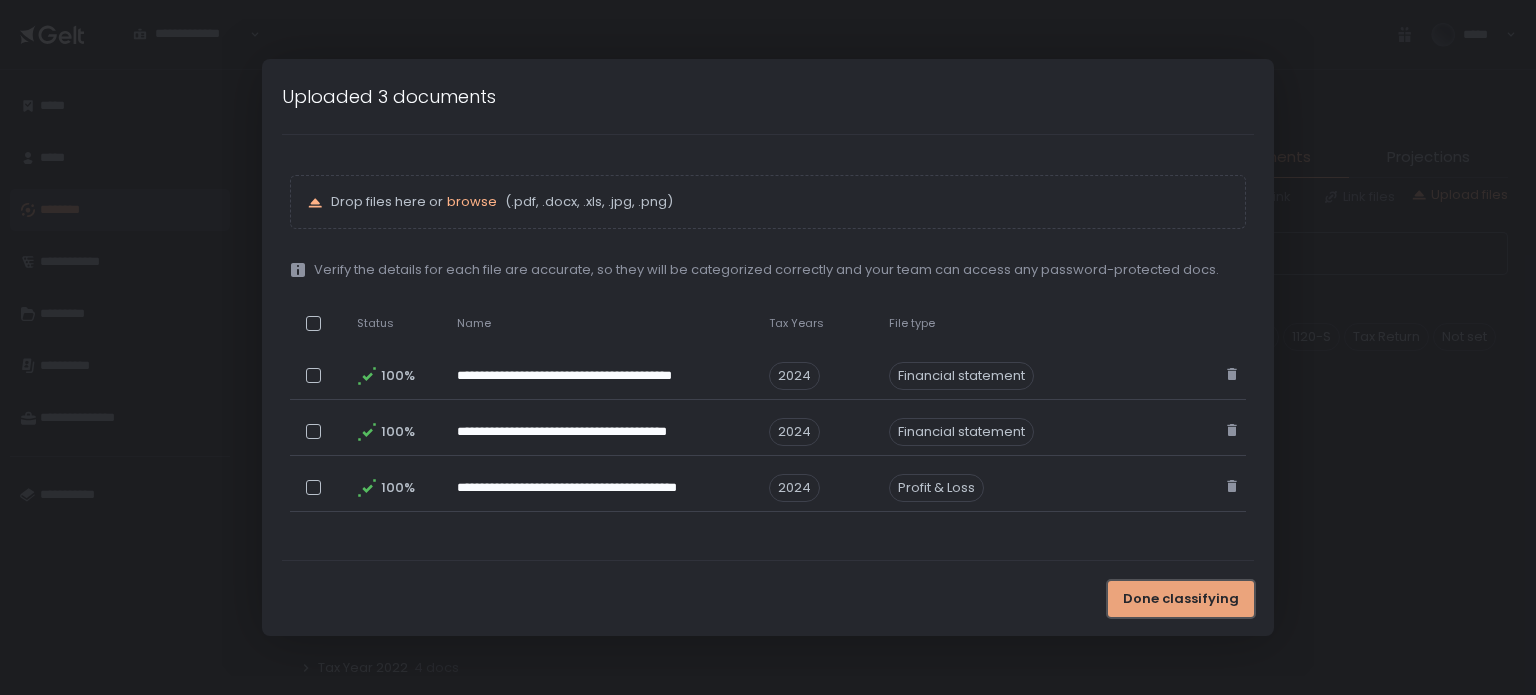 click on "Done classifying" at bounding box center [1181, 599] 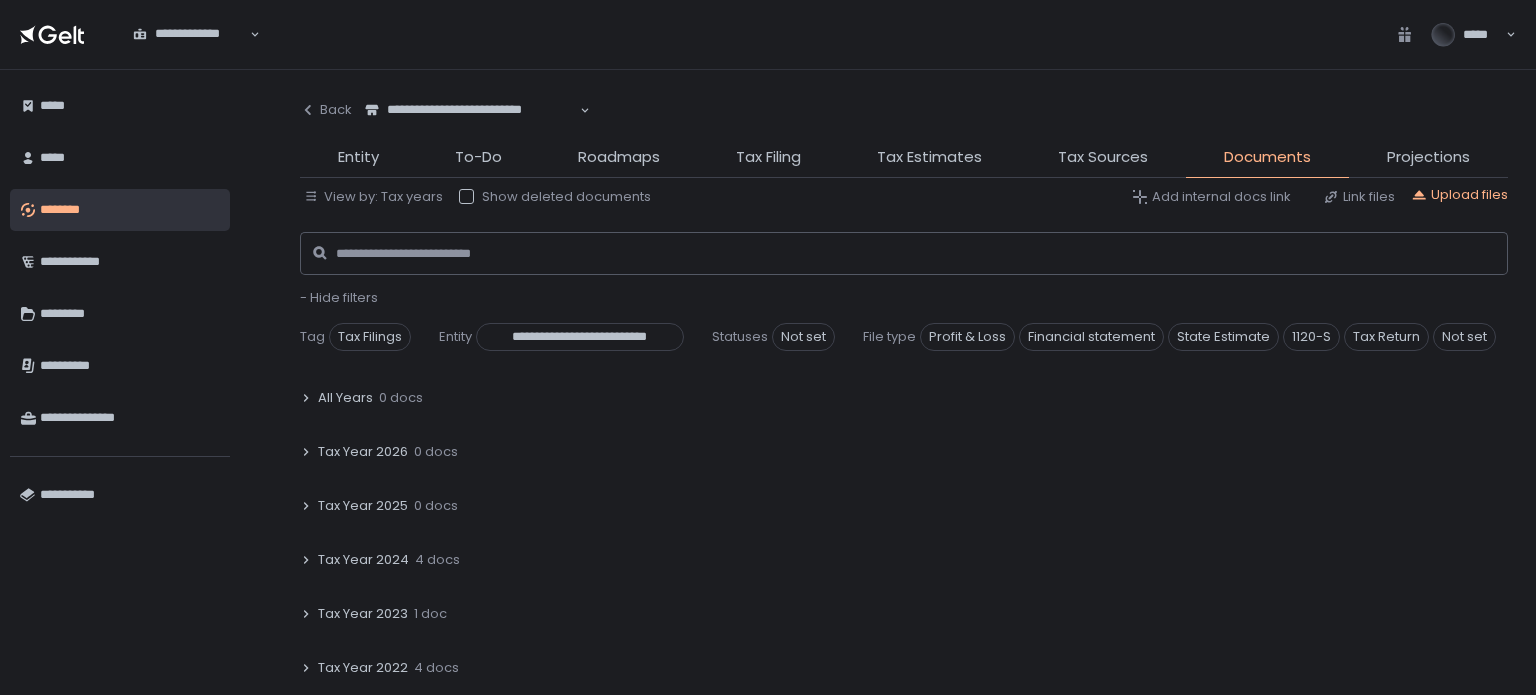 click on "Tax Year 2024" 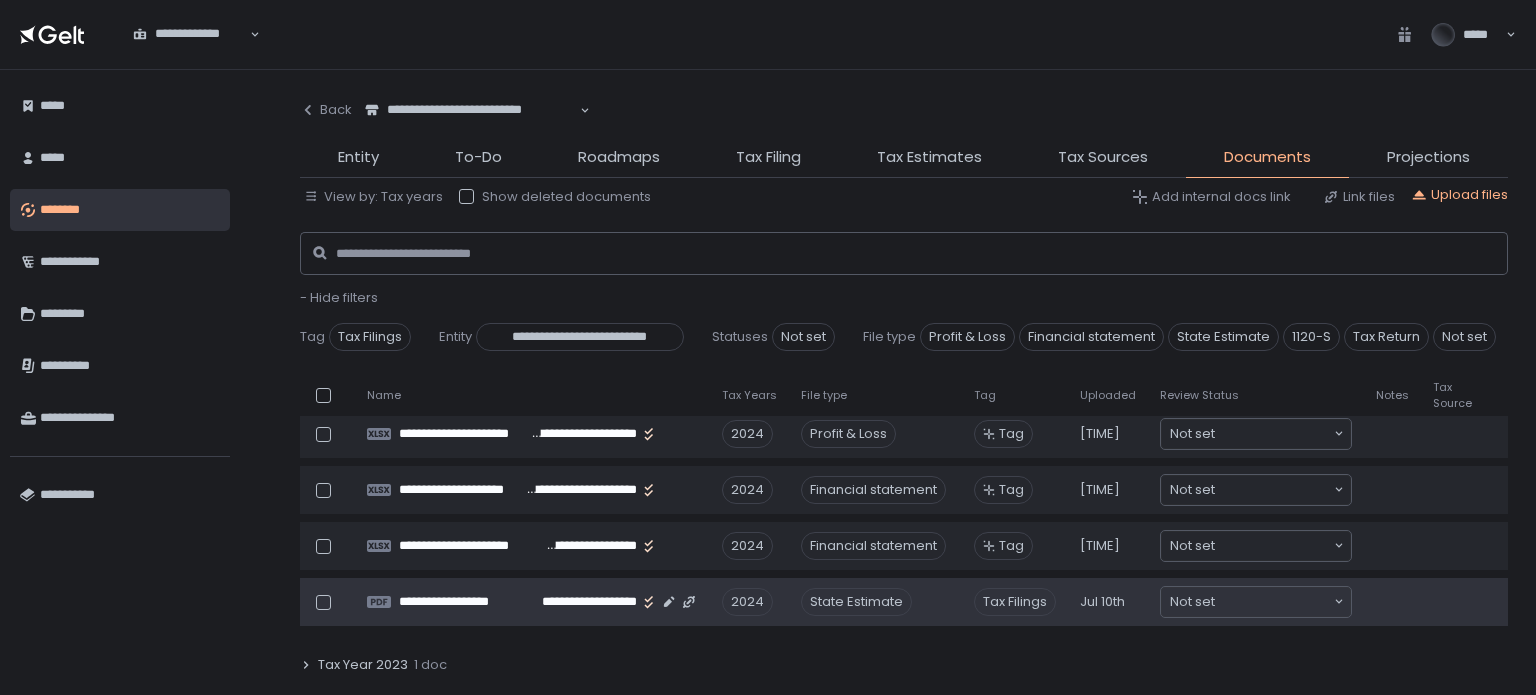 scroll, scrollTop: 0, scrollLeft: 0, axis: both 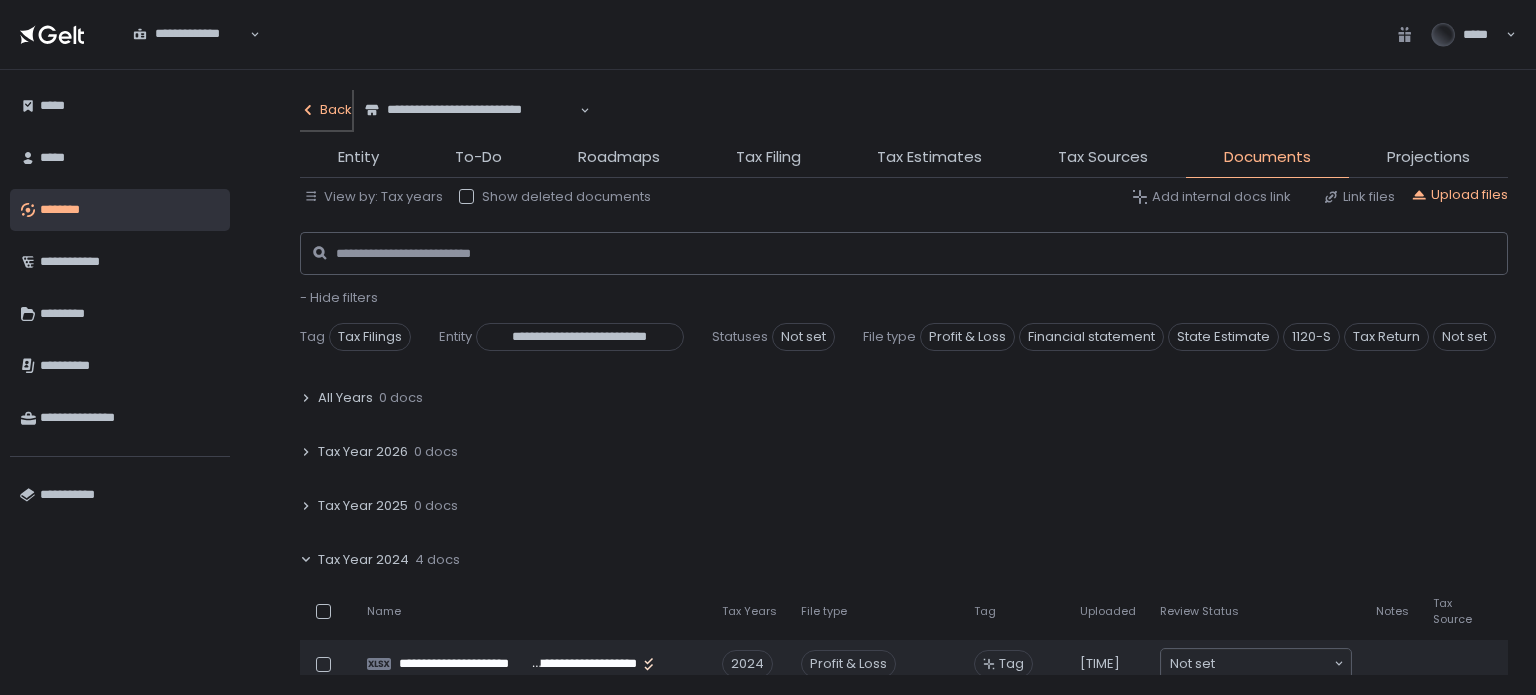 click on "Back" at bounding box center [326, 110] 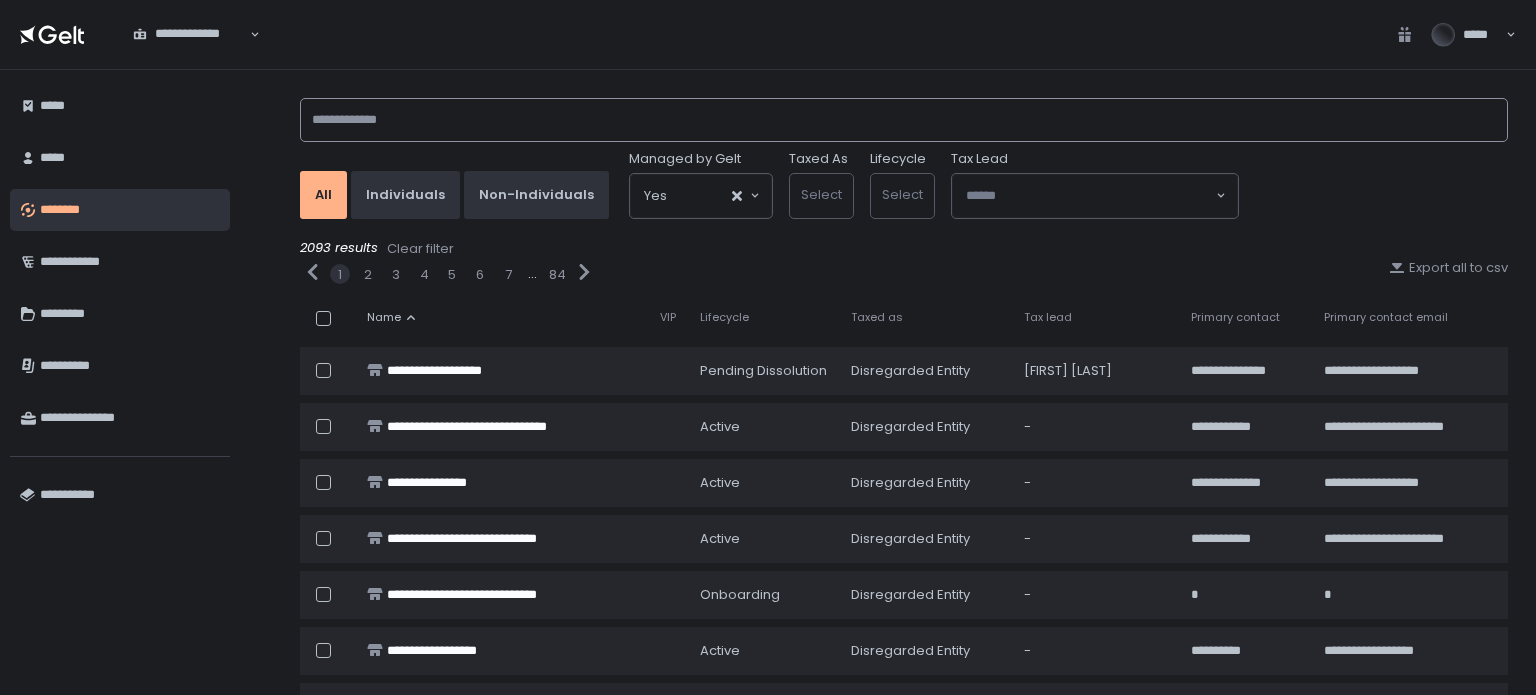 click 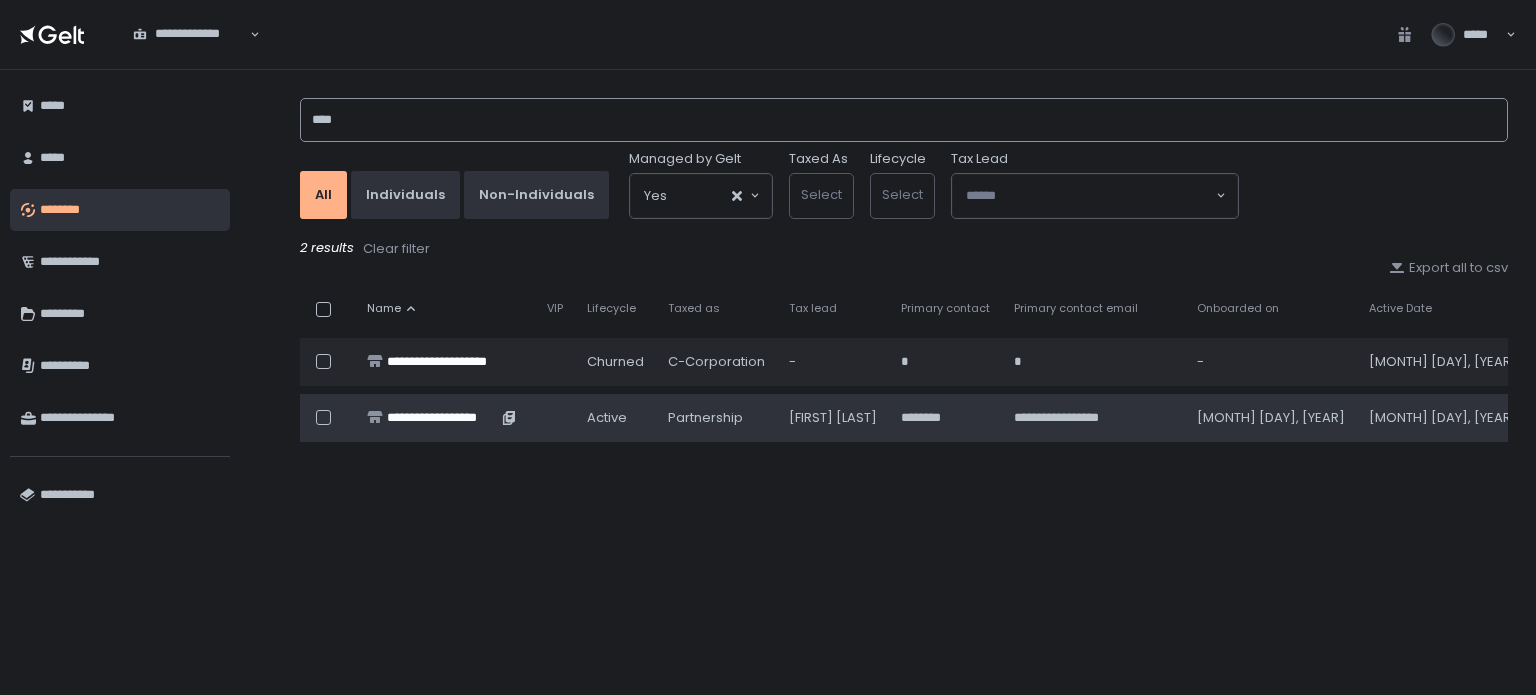type on "****" 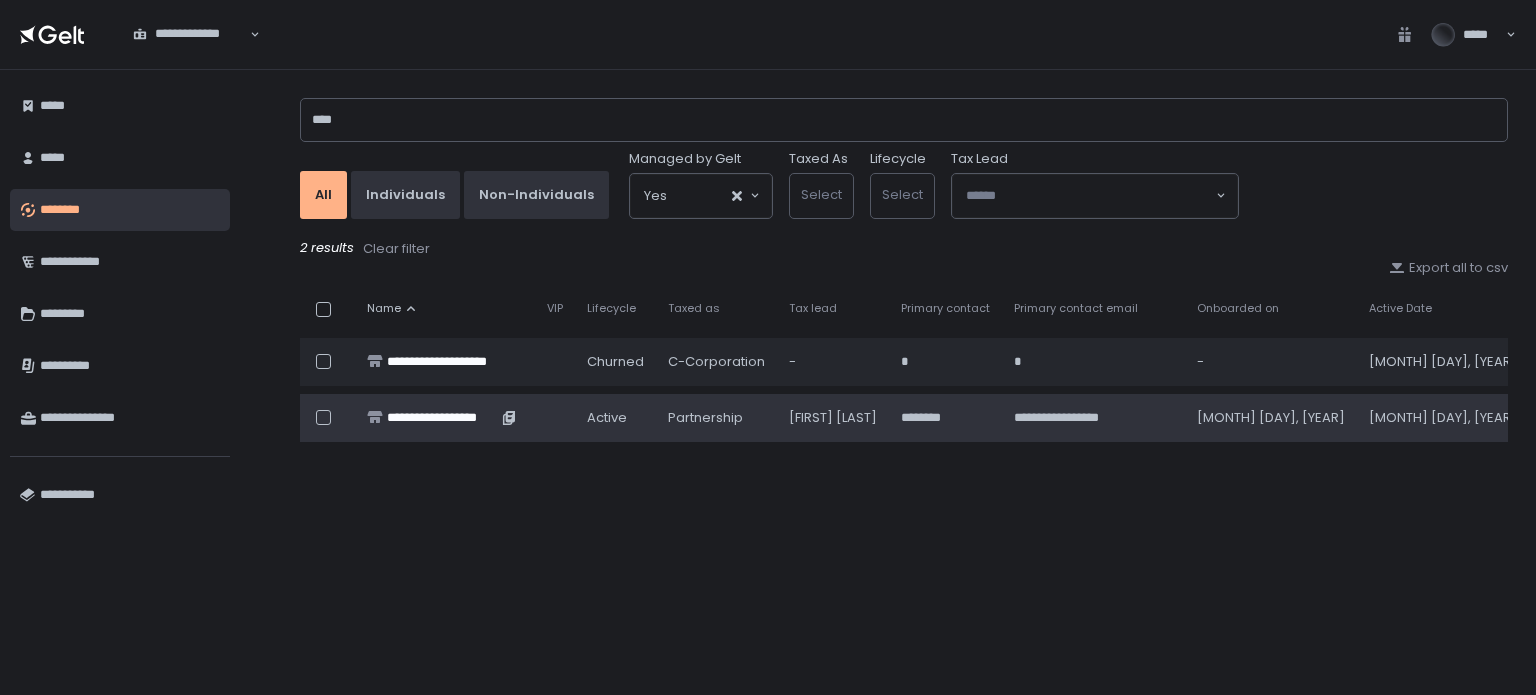 click on "**********" at bounding box center (442, 418) 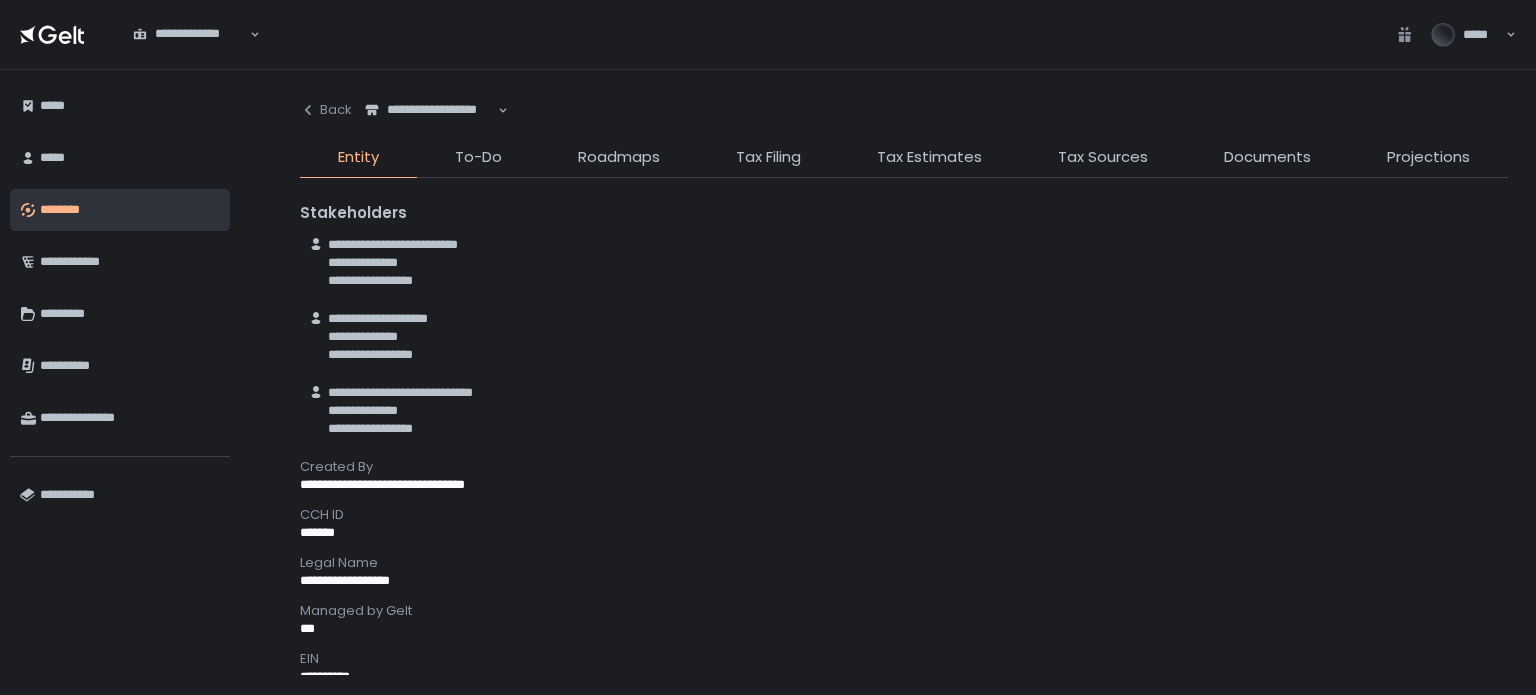 click on "Documents" 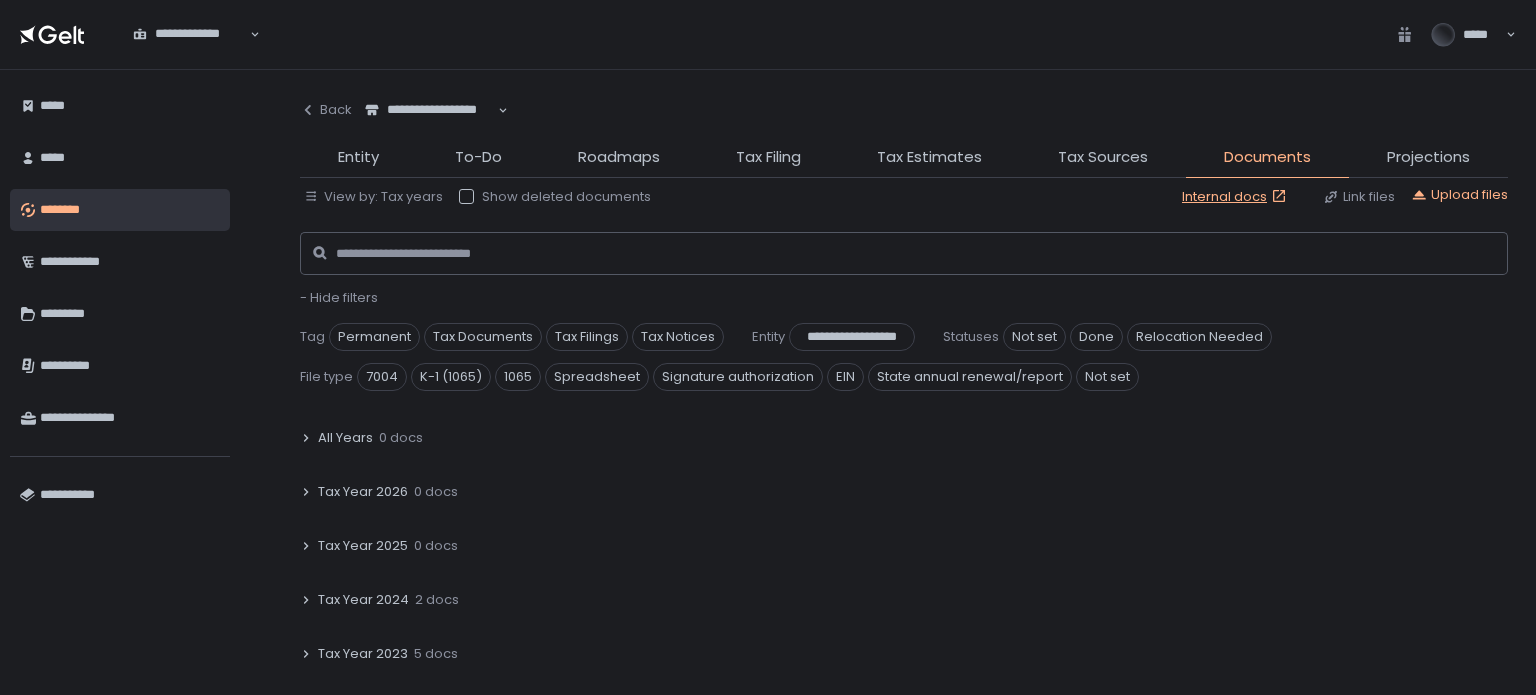 click on "- Hide filters" 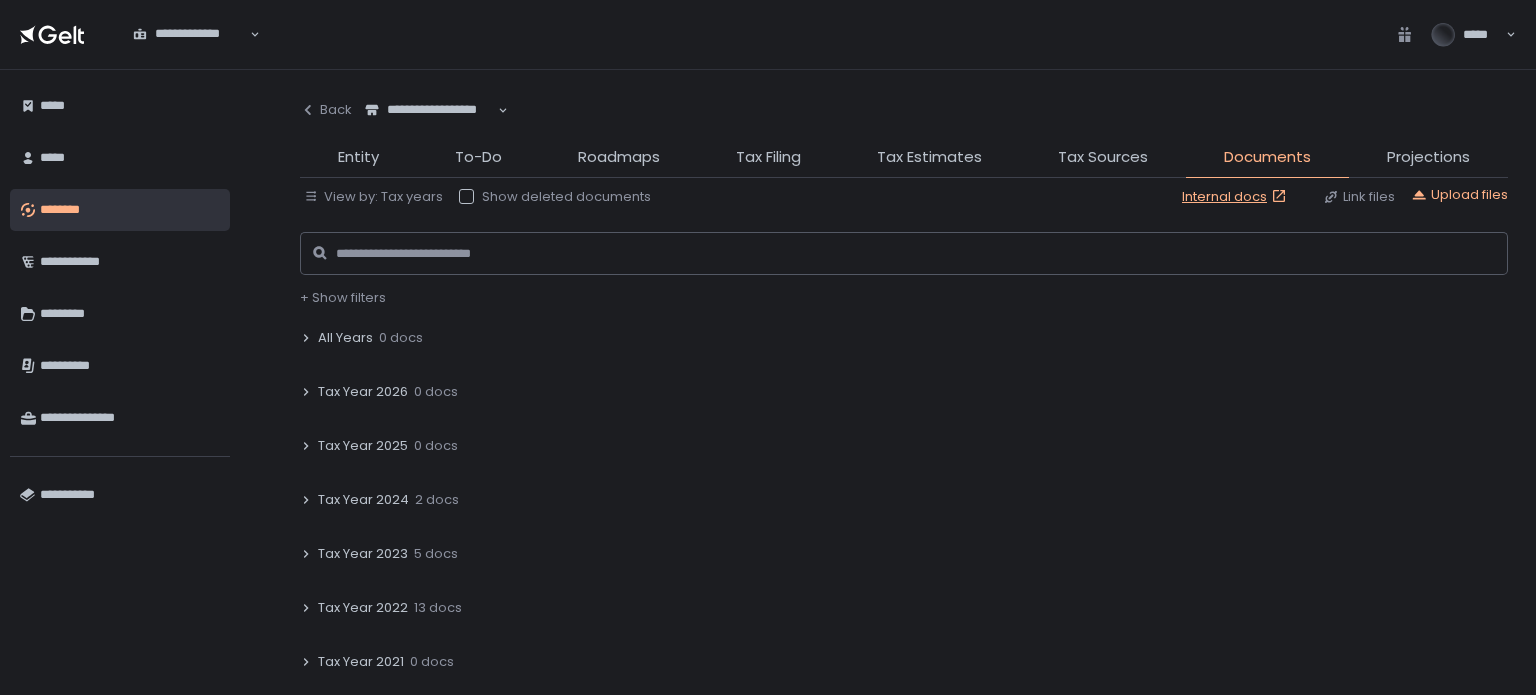 click on "Tax Year 2024" 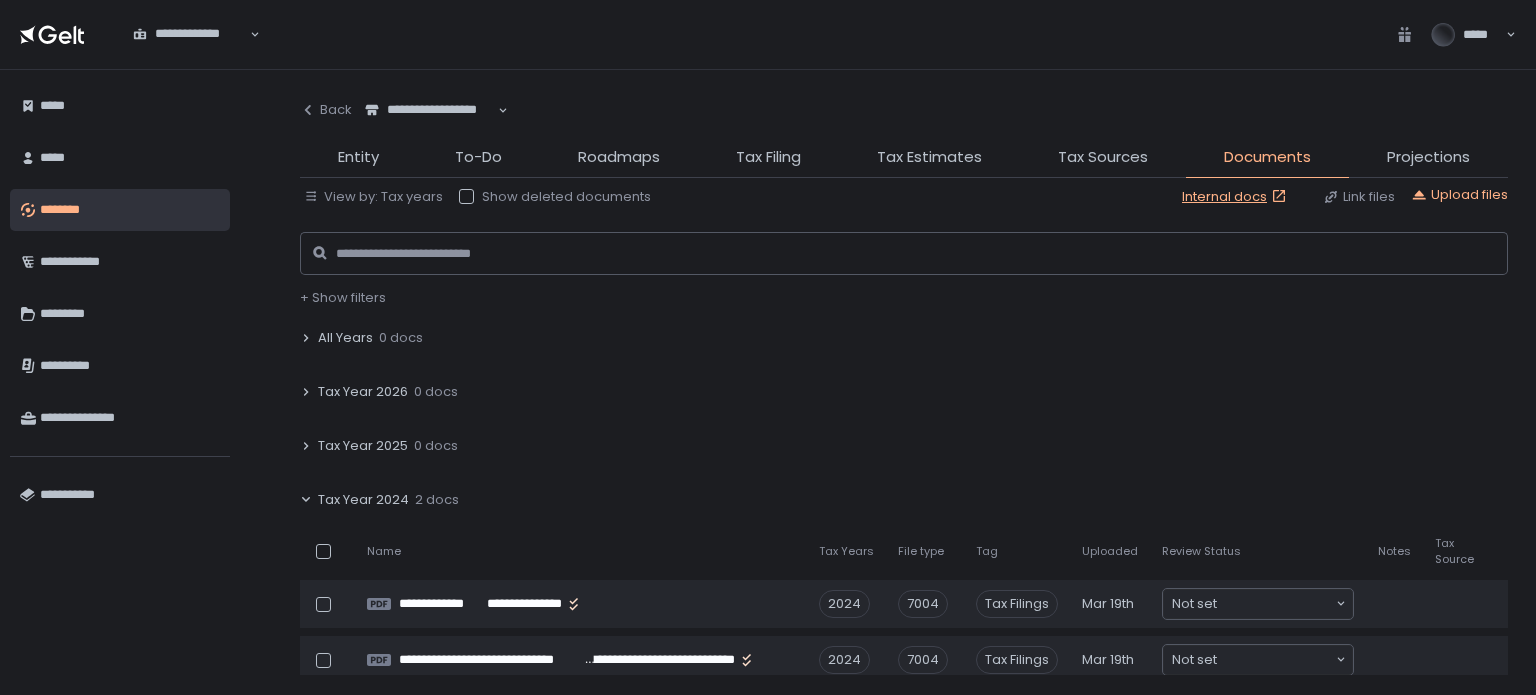 scroll, scrollTop: 100, scrollLeft: 0, axis: vertical 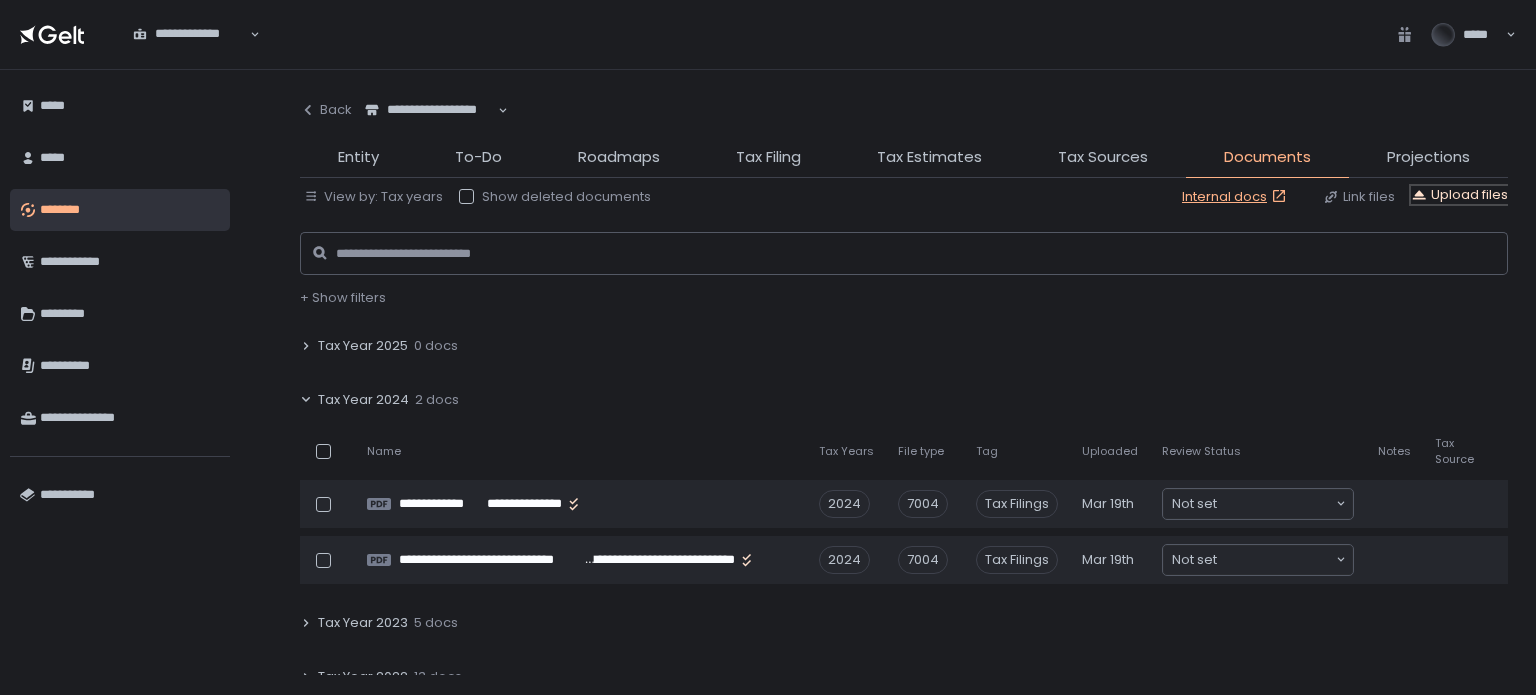 click on "Upload files" 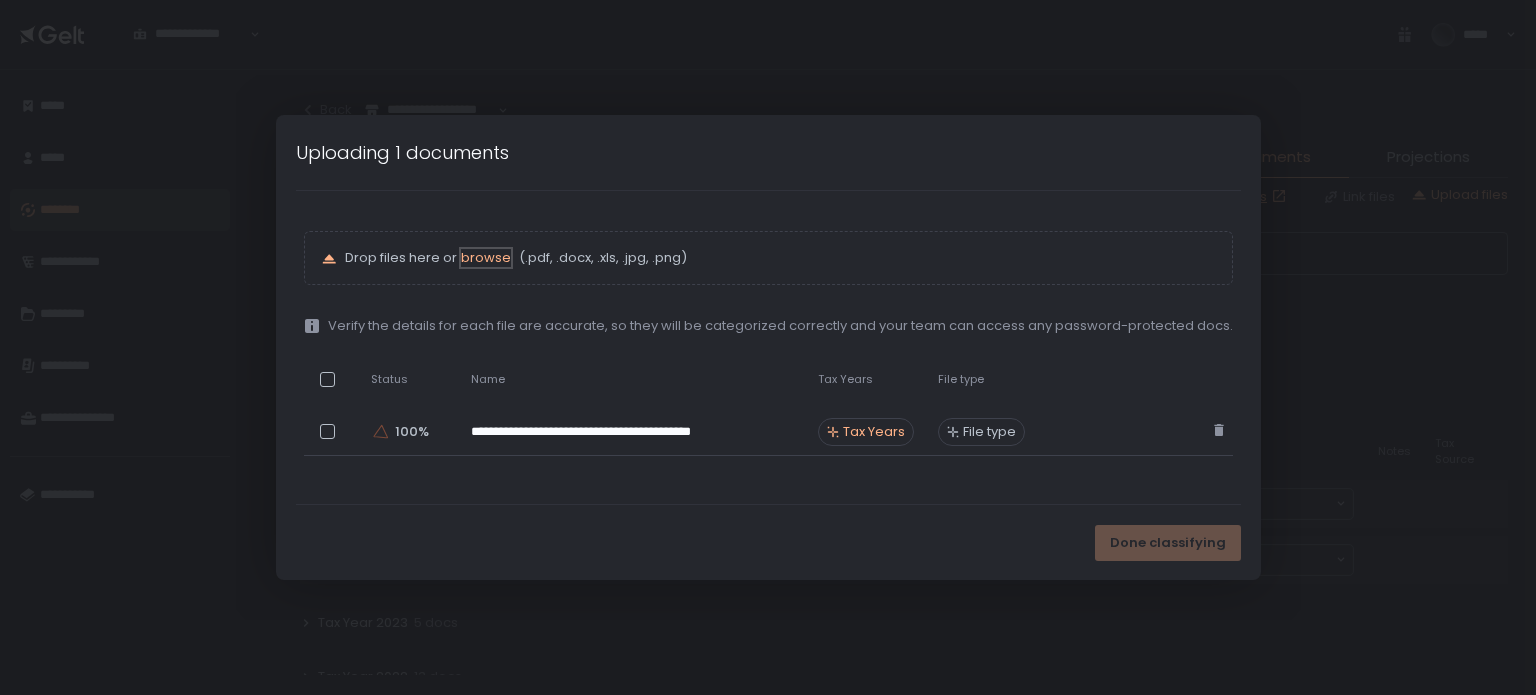 scroll, scrollTop: 154, scrollLeft: 0, axis: vertical 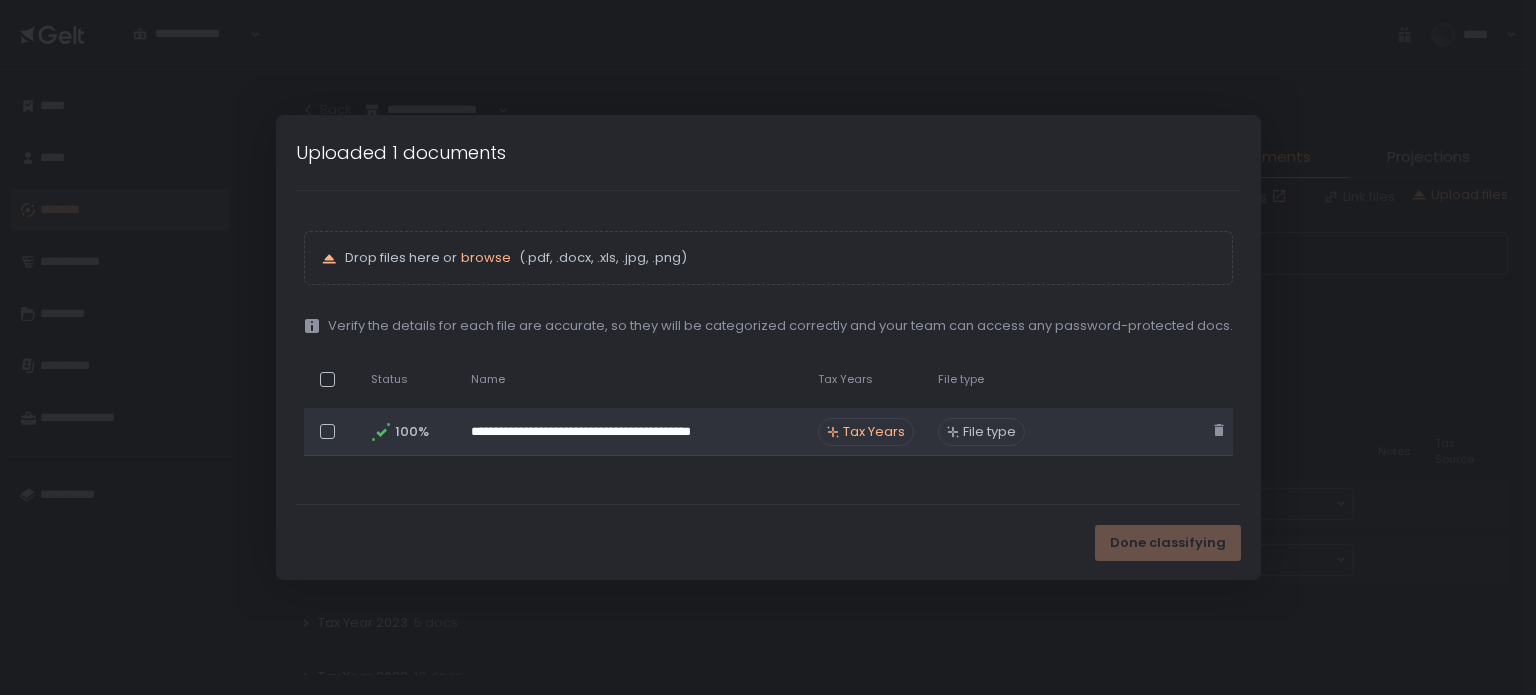 click on "Tax Years" at bounding box center [874, 432] 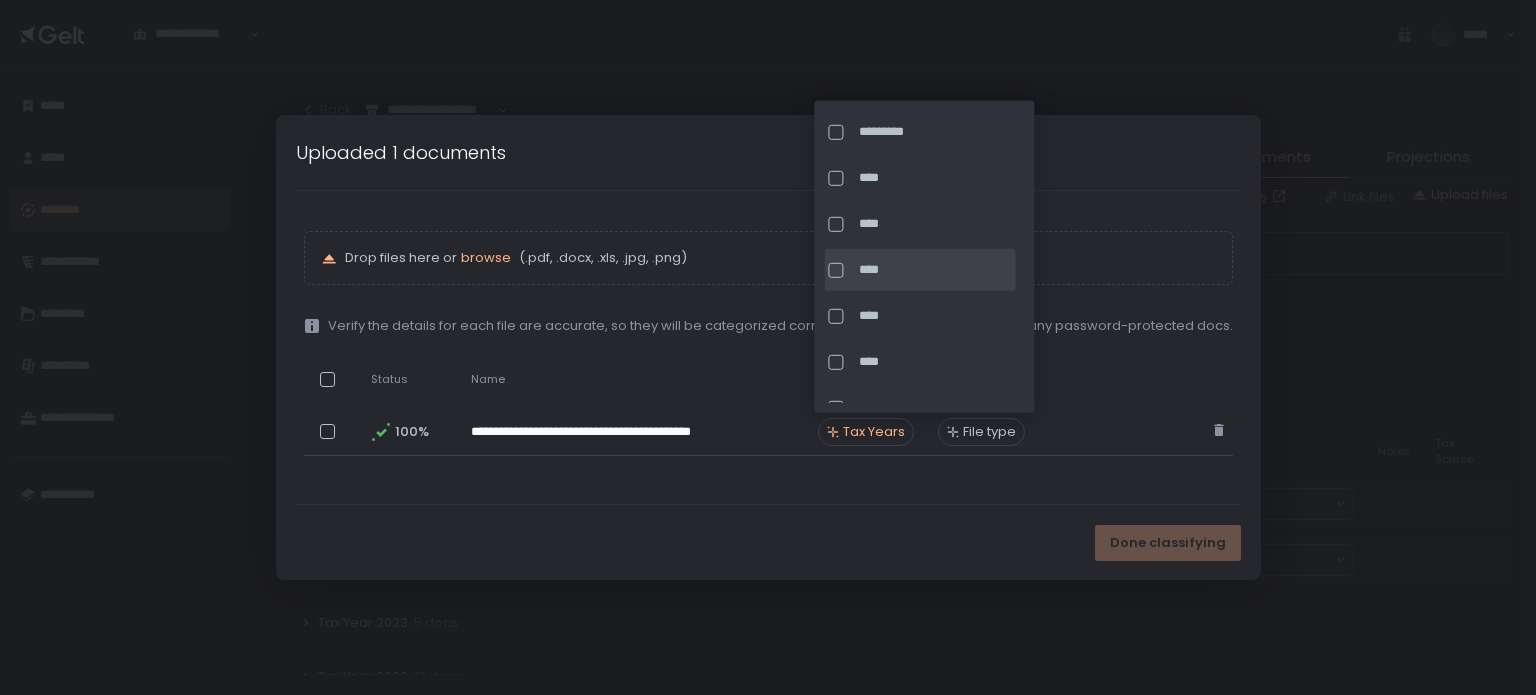click on "****" 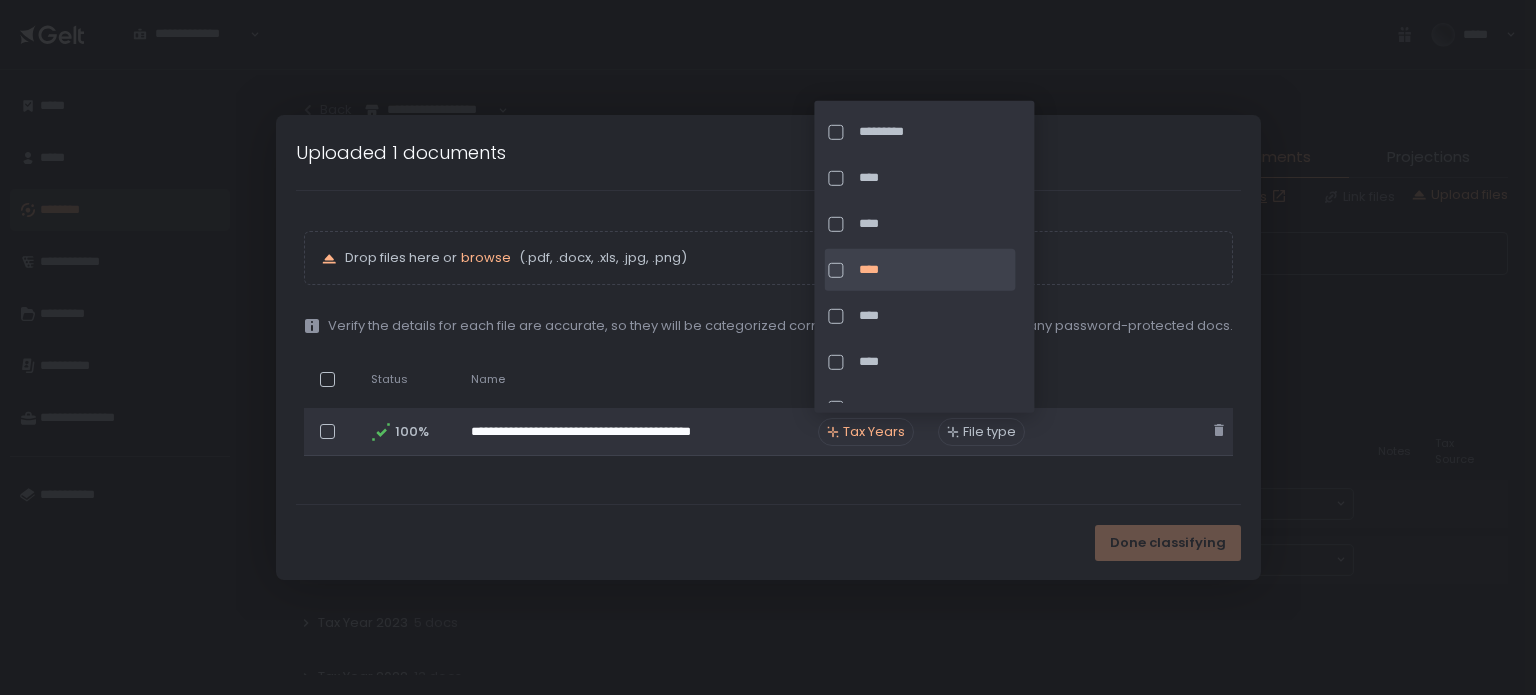 click on "File type" at bounding box center (989, 432) 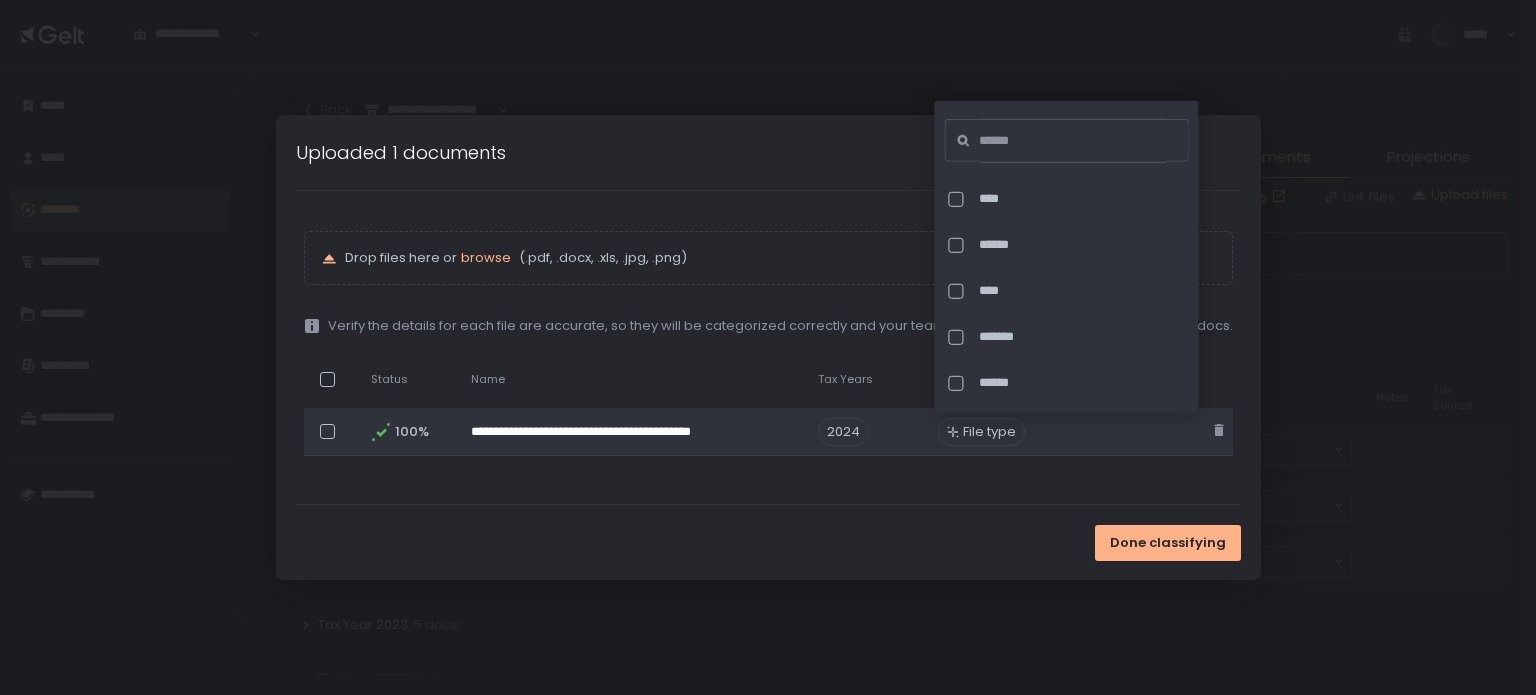 scroll, scrollTop: 100, scrollLeft: 0, axis: vertical 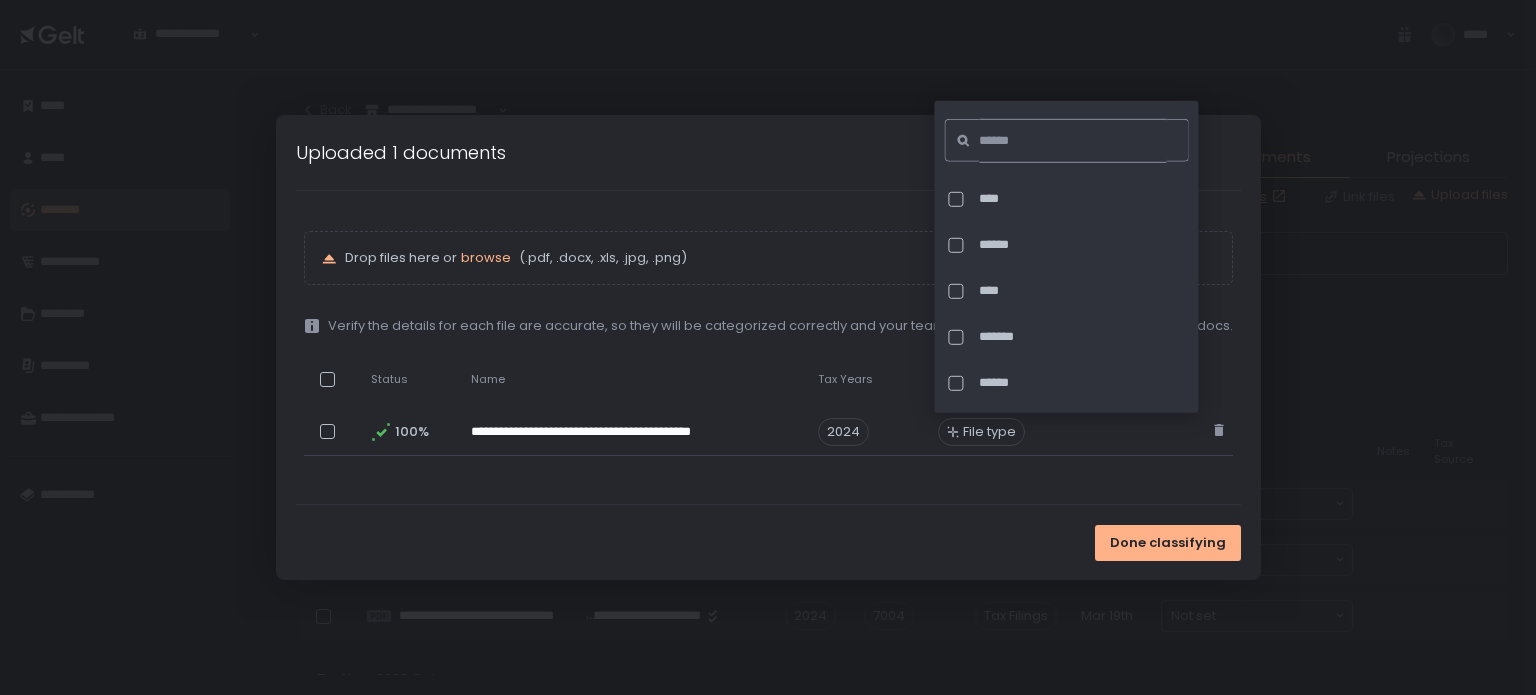 click 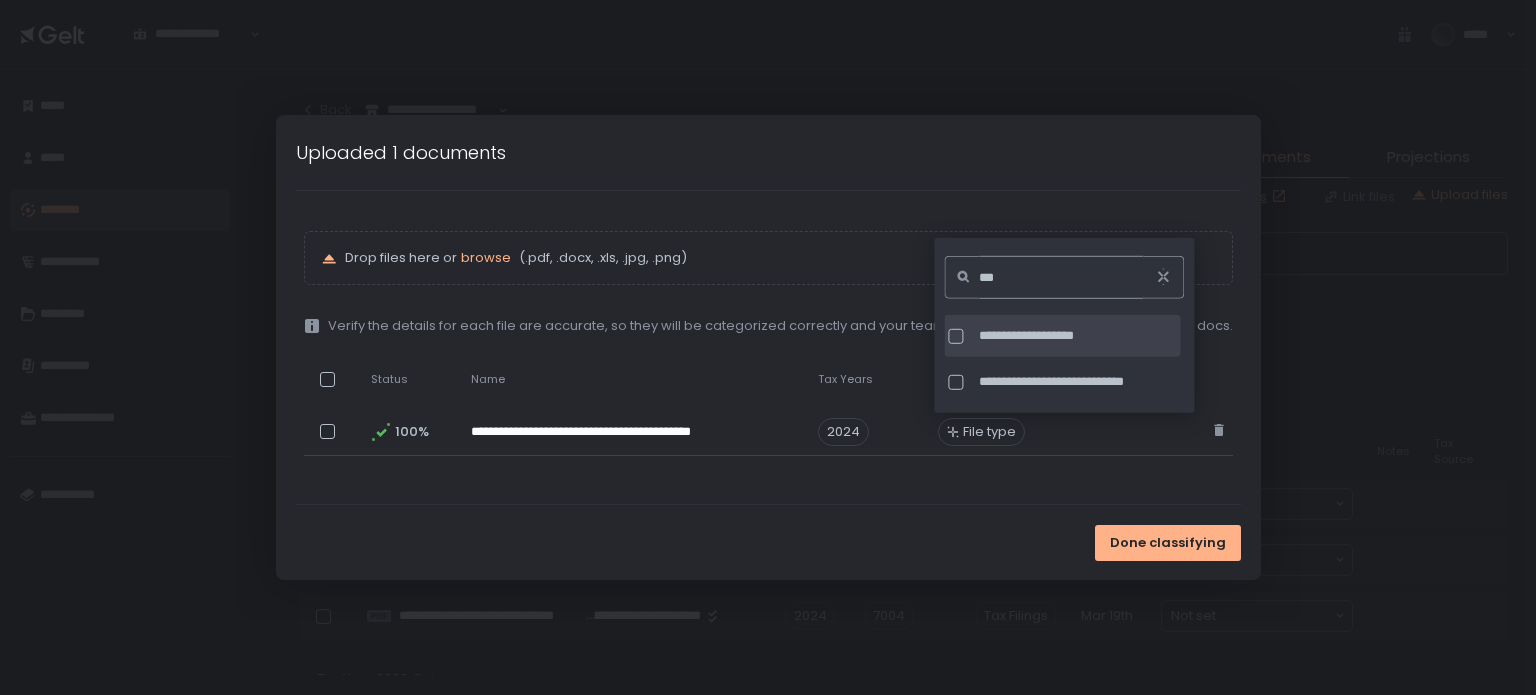 type on "***" 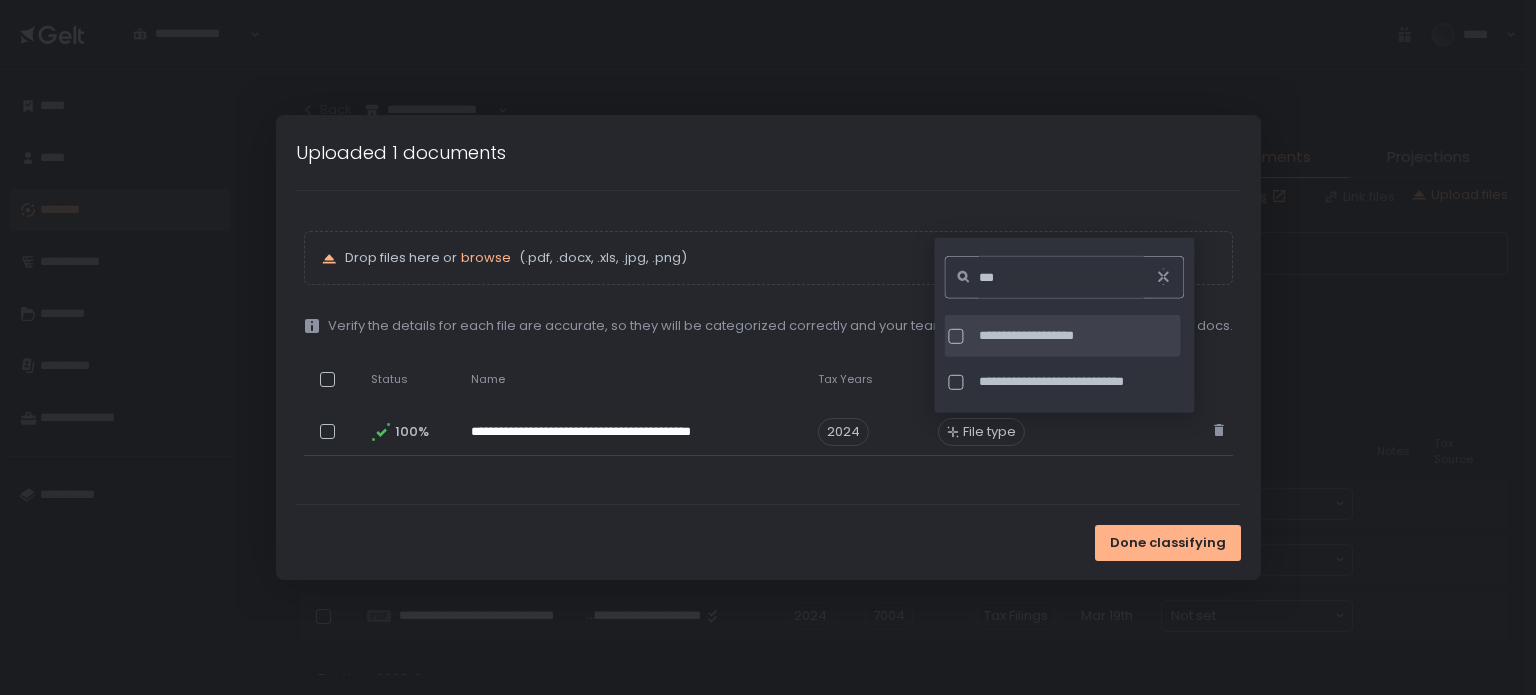 click on "**********" 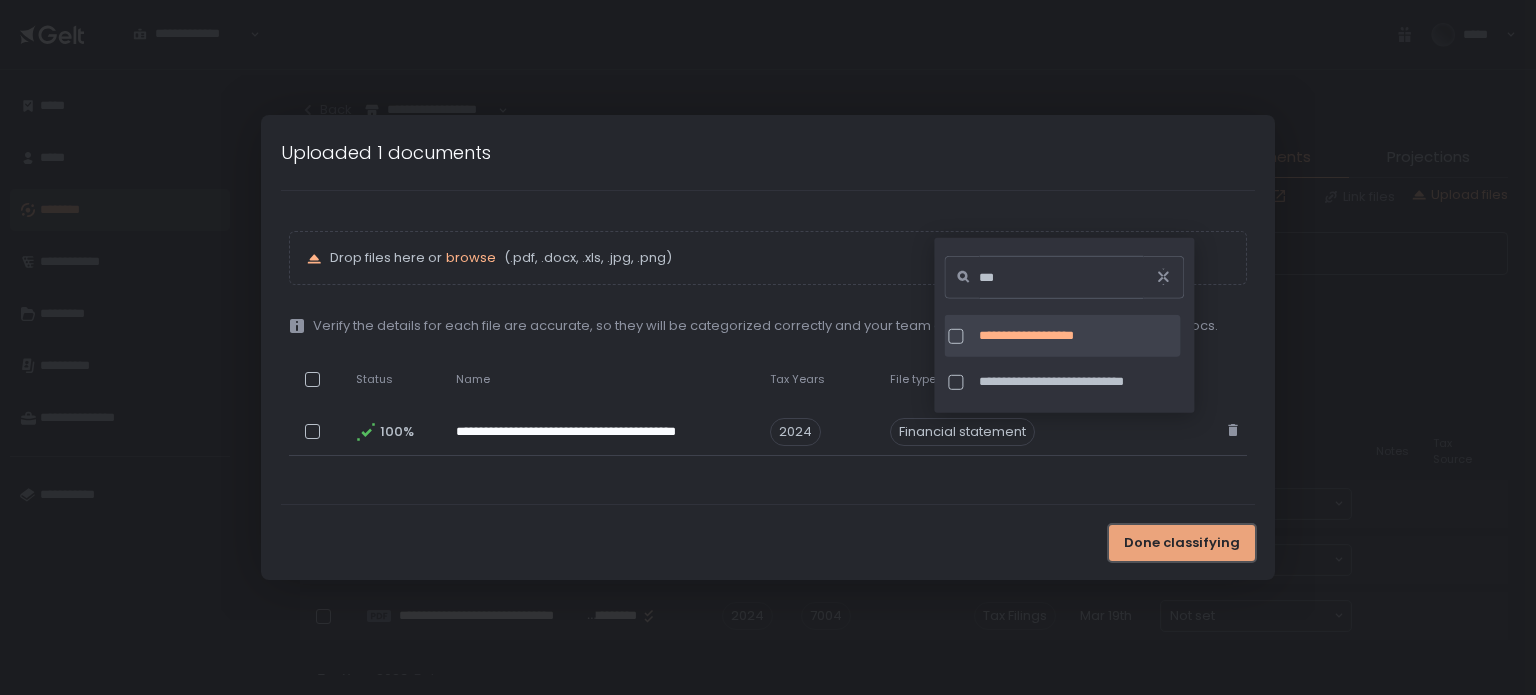 click on "Done classifying" at bounding box center [1182, 543] 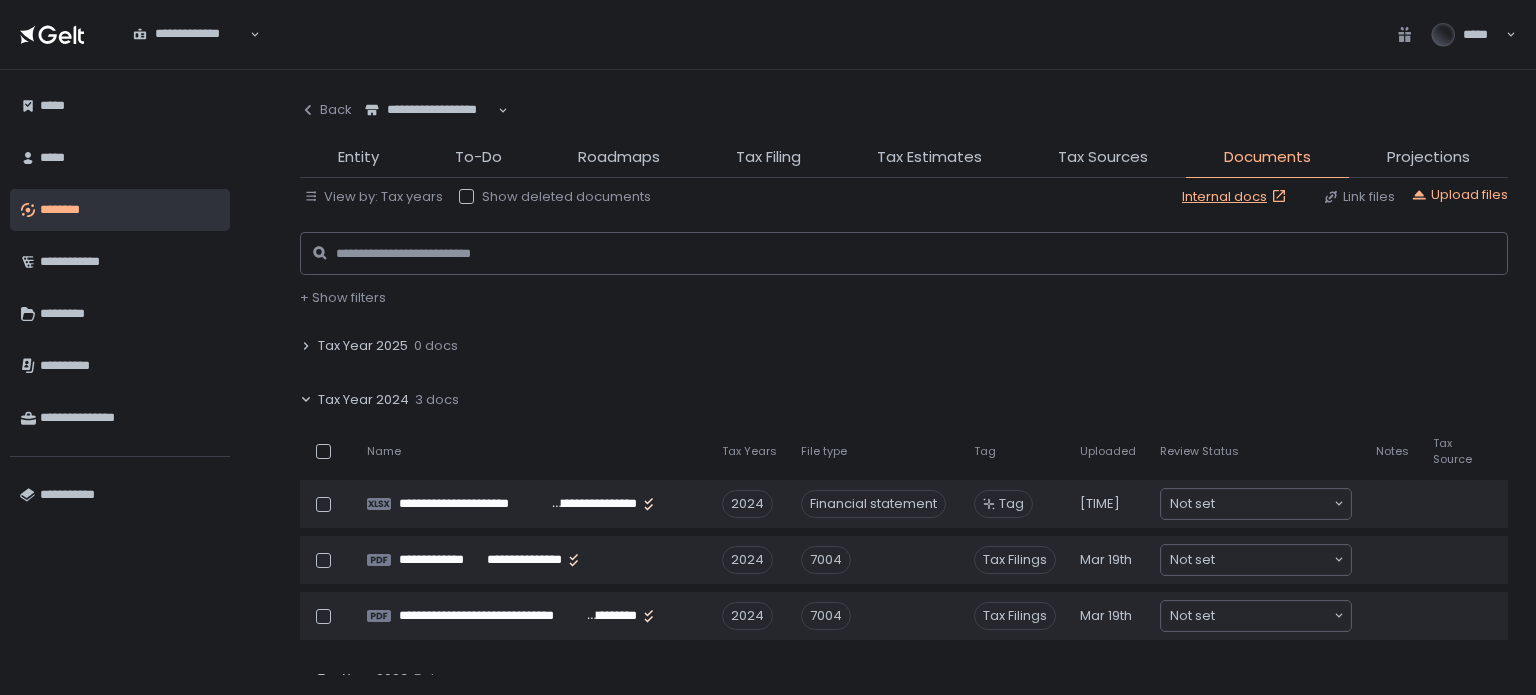 click on "Tax Year 2024 3 docs" 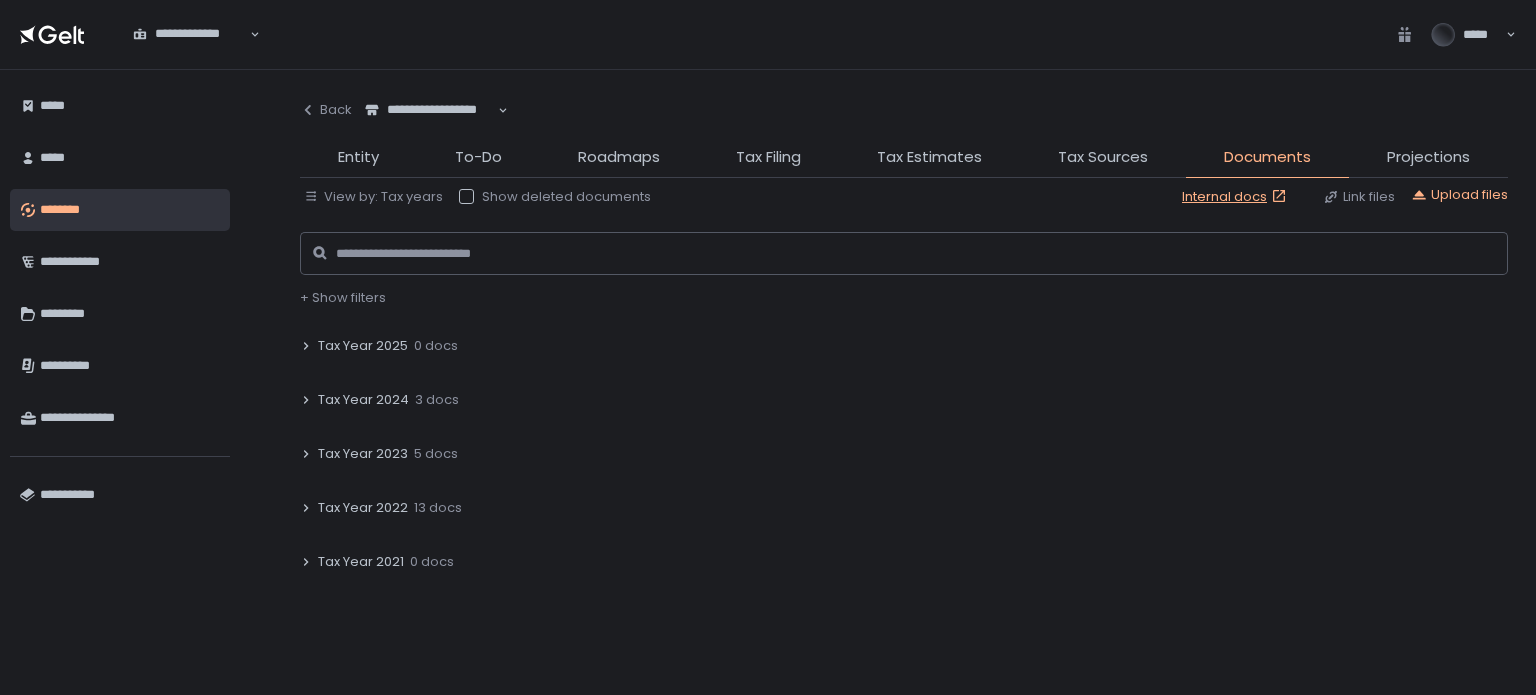 click on "Projections" 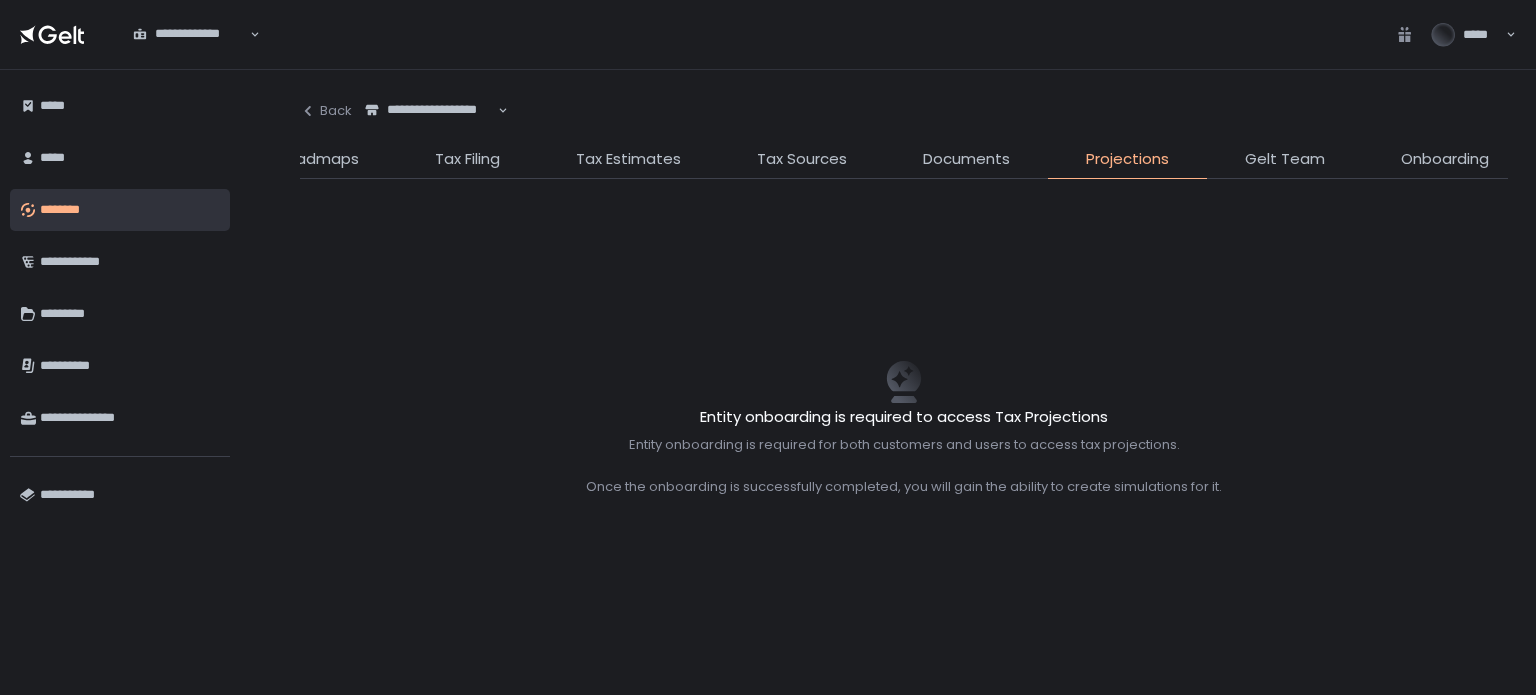 scroll, scrollTop: 0, scrollLeft: 317, axis: horizontal 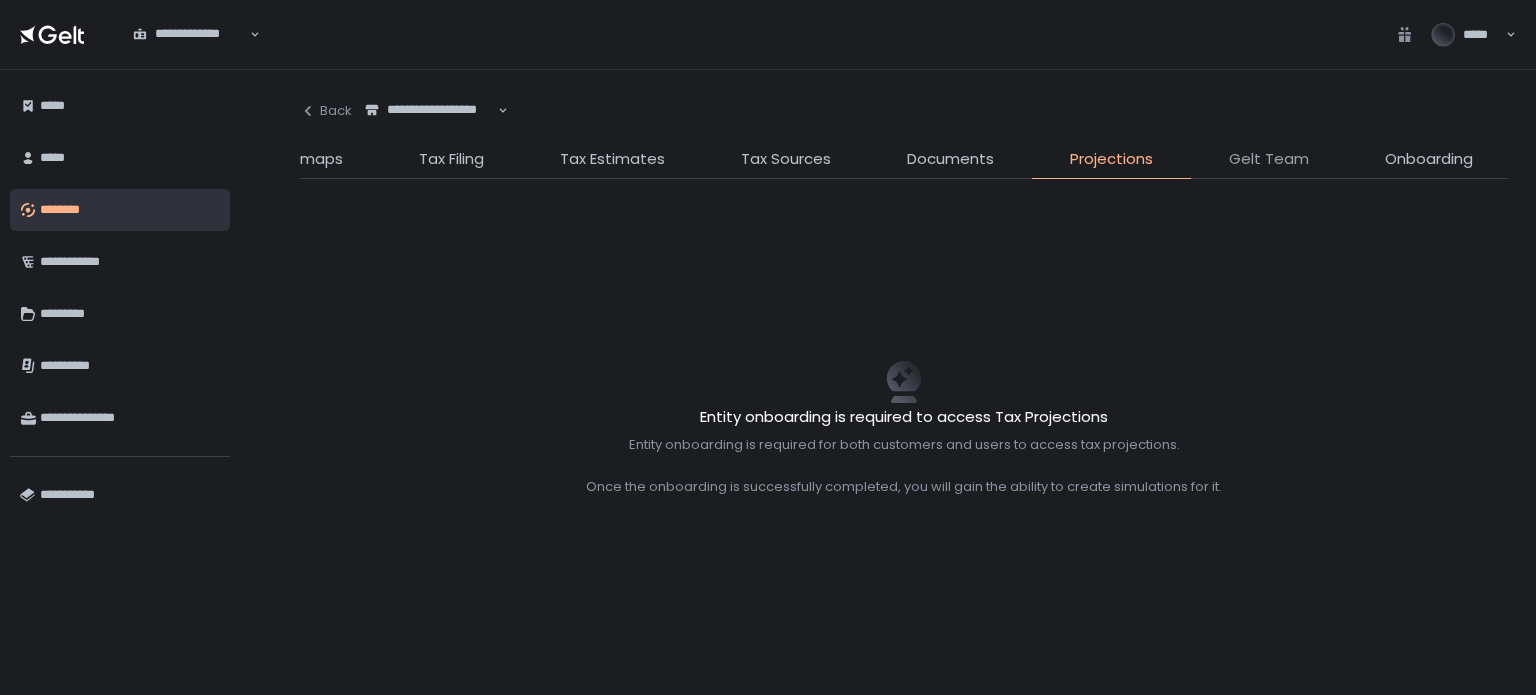 click on "Gelt Team" at bounding box center [1269, 159] 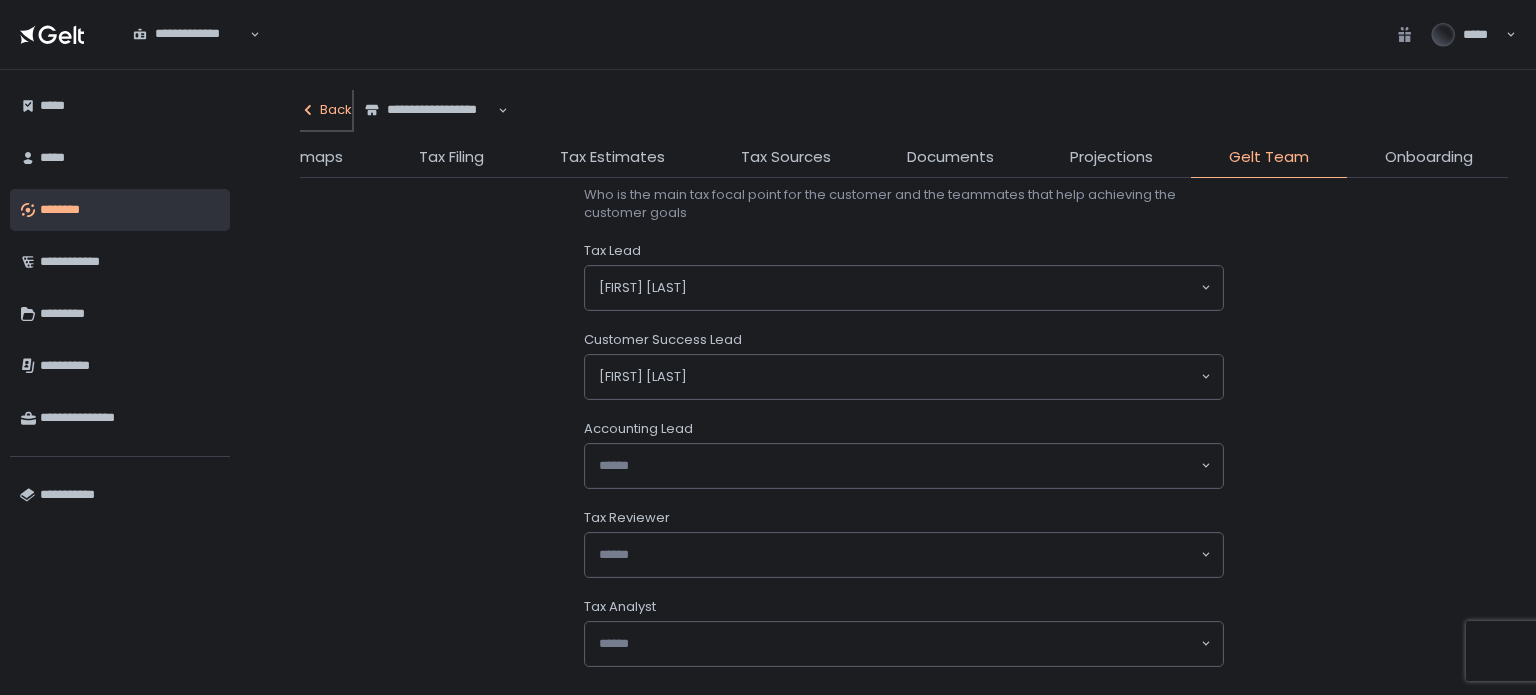 click on "Back" 